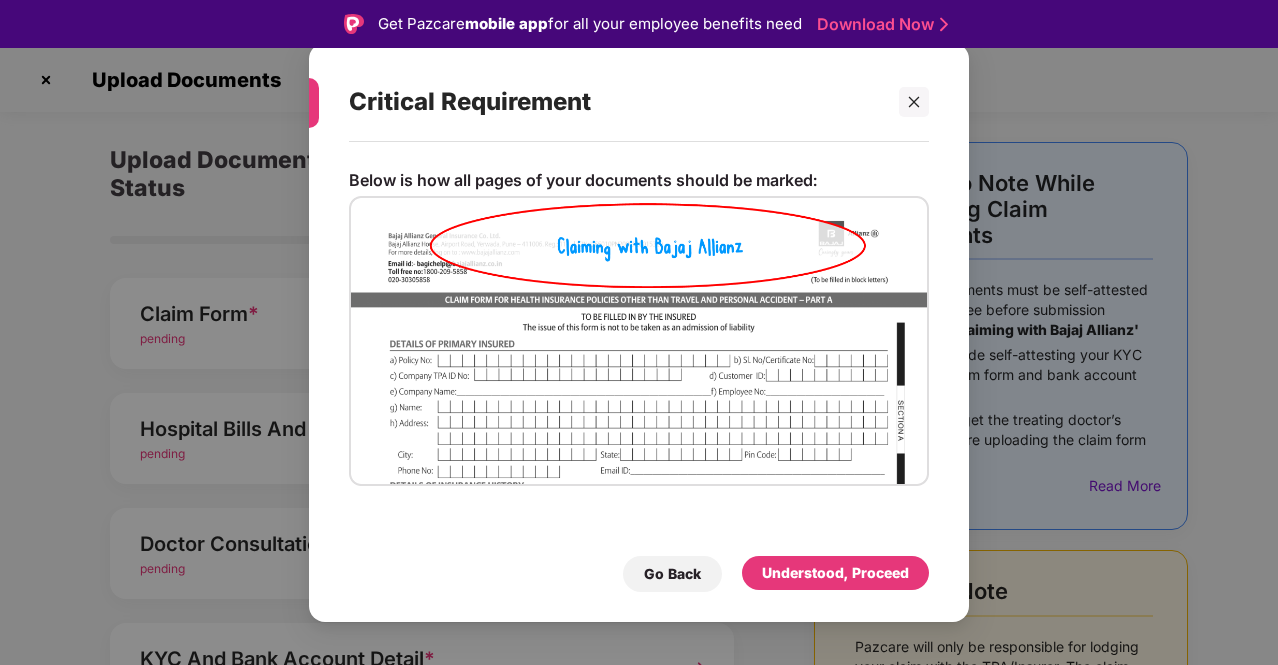 scroll, scrollTop: 0, scrollLeft: 0, axis: both 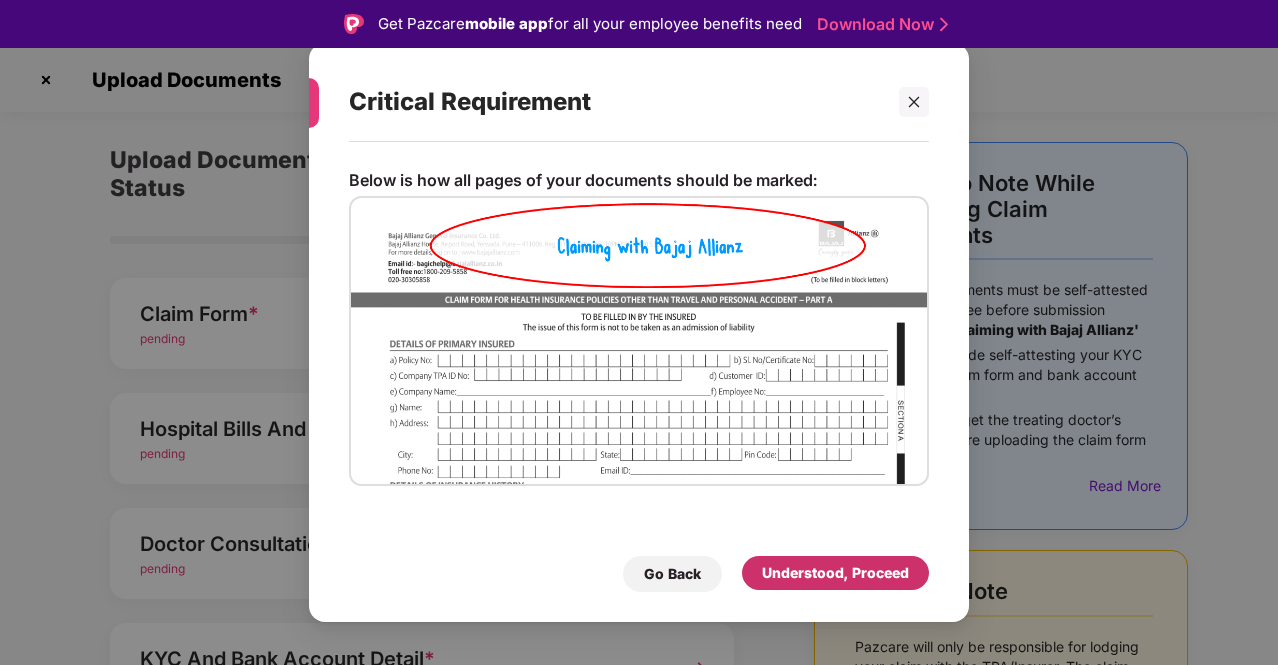 click on "Understood, Proceed" at bounding box center [835, 573] 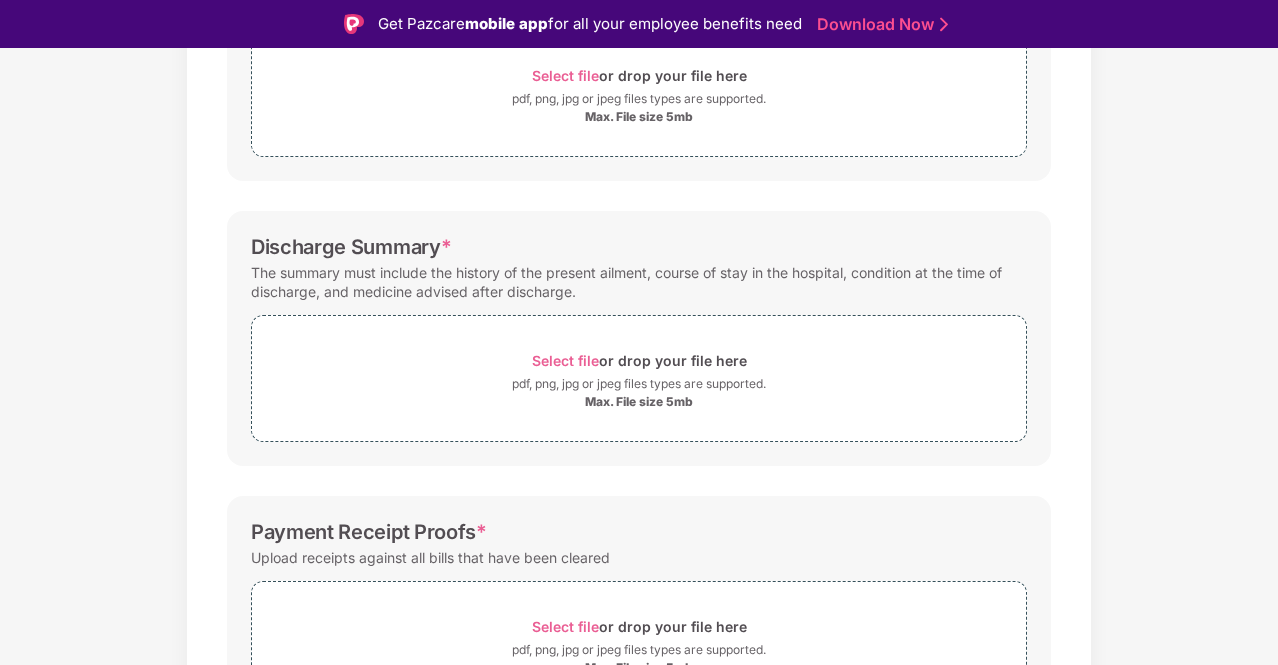 scroll, scrollTop: 547, scrollLeft: 0, axis: vertical 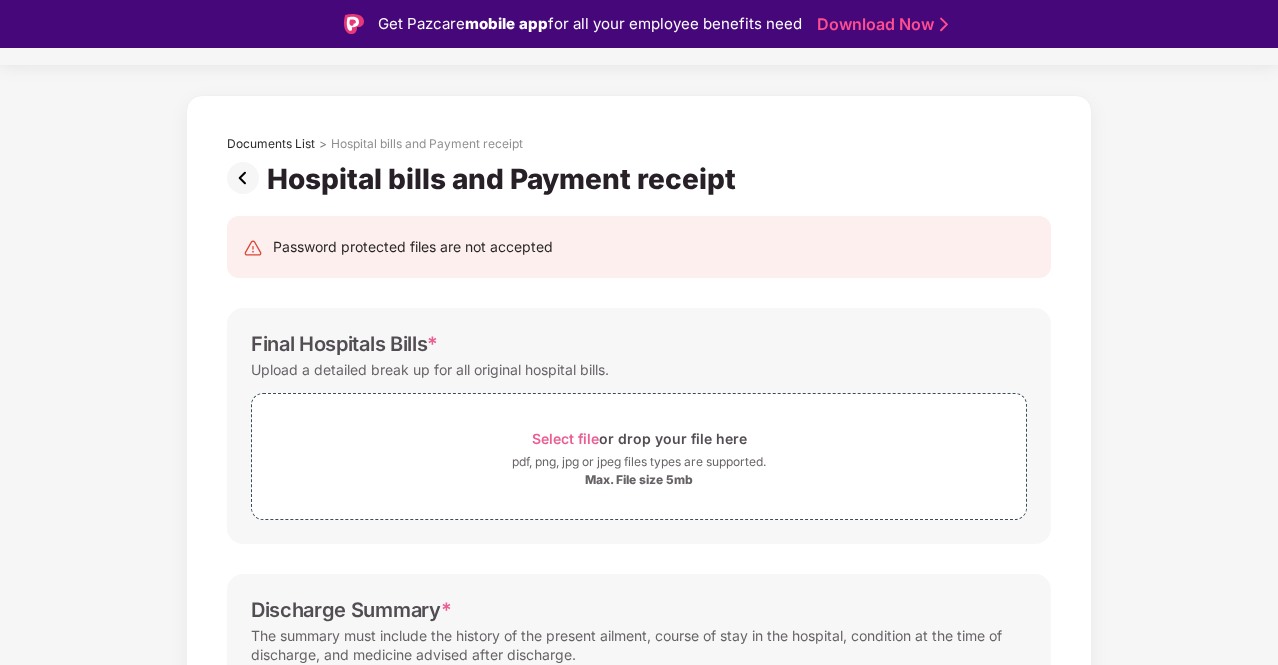 click at bounding box center [247, 178] 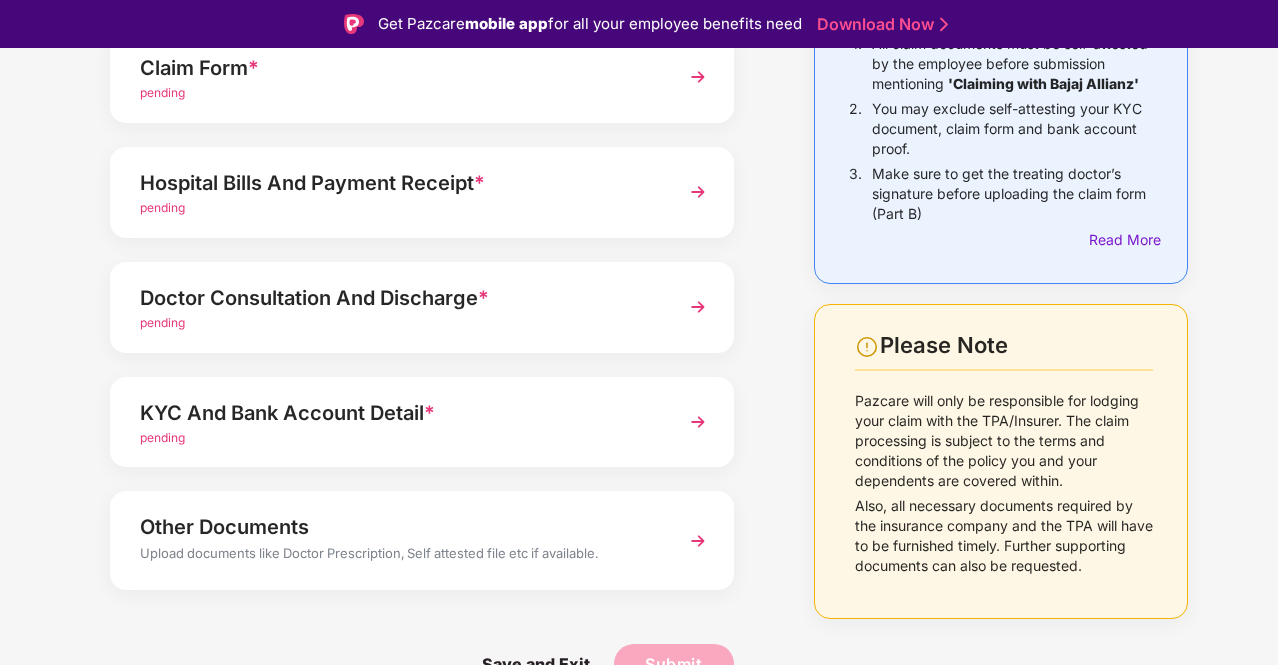 scroll, scrollTop: 146, scrollLeft: 0, axis: vertical 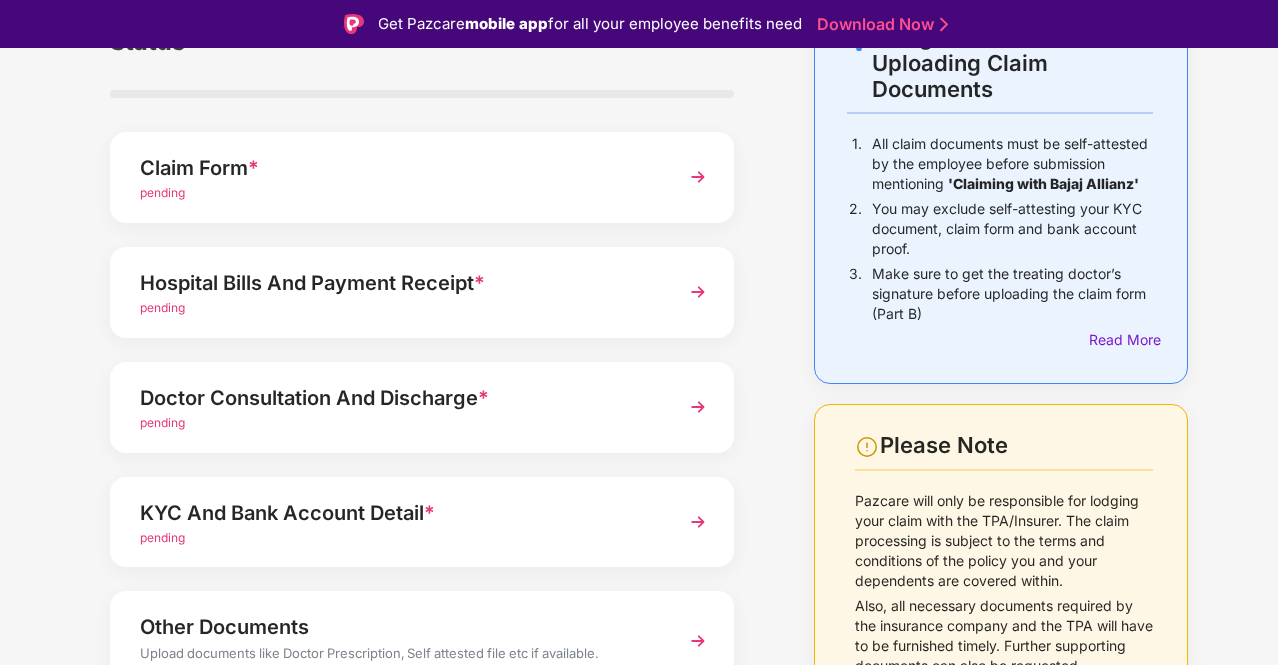 click on "Doctor Consultation And Discharge *" at bounding box center (398, 398) 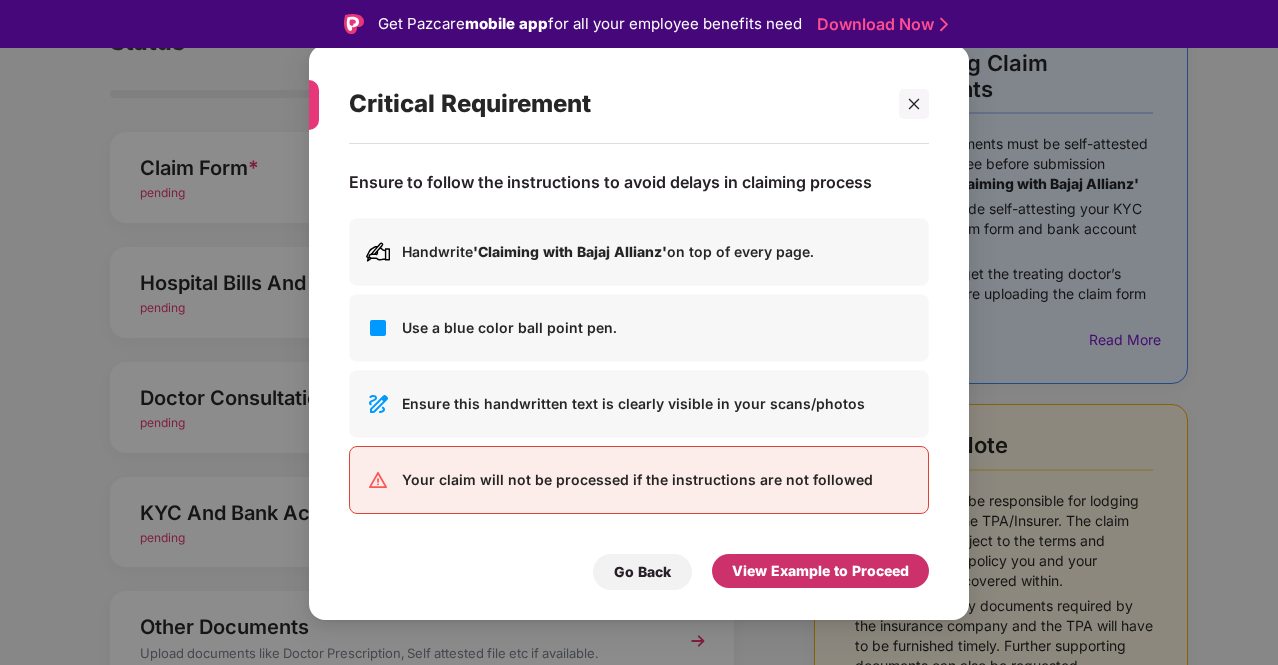 click on "View Example to Proceed" at bounding box center [820, 571] 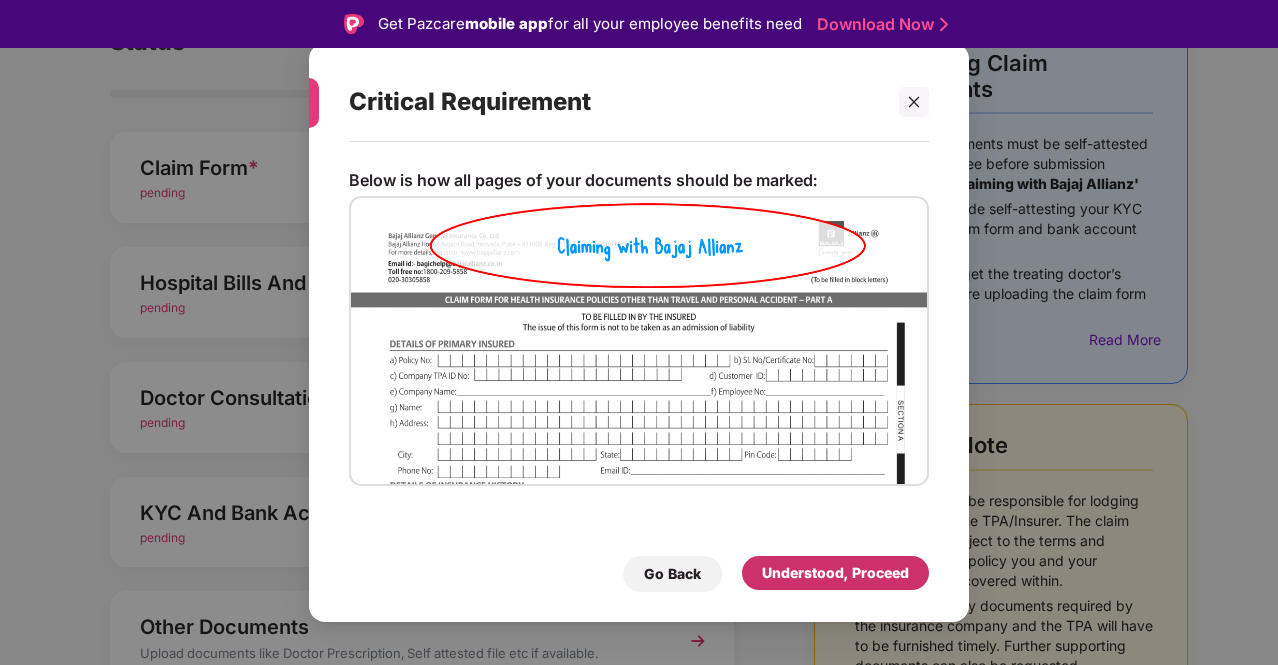 click on "Understood, Proceed" at bounding box center [835, 573] 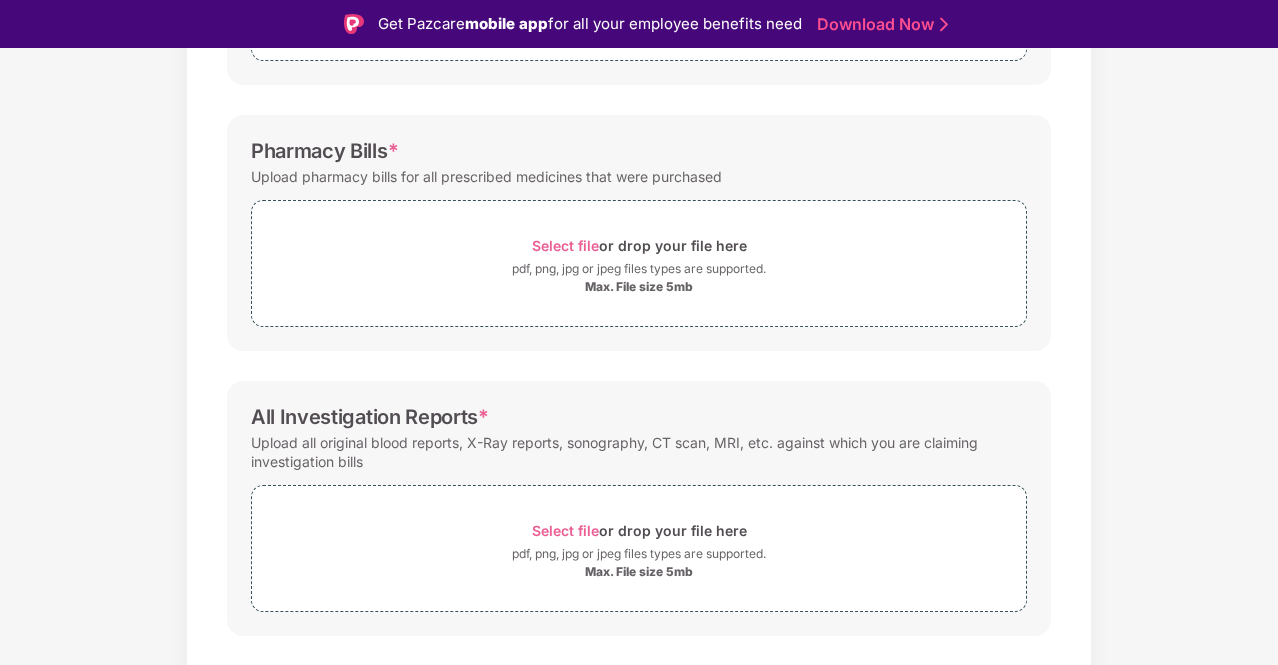 scroll, scrollTop: 547, scrollLeft: 0, axis: vertical 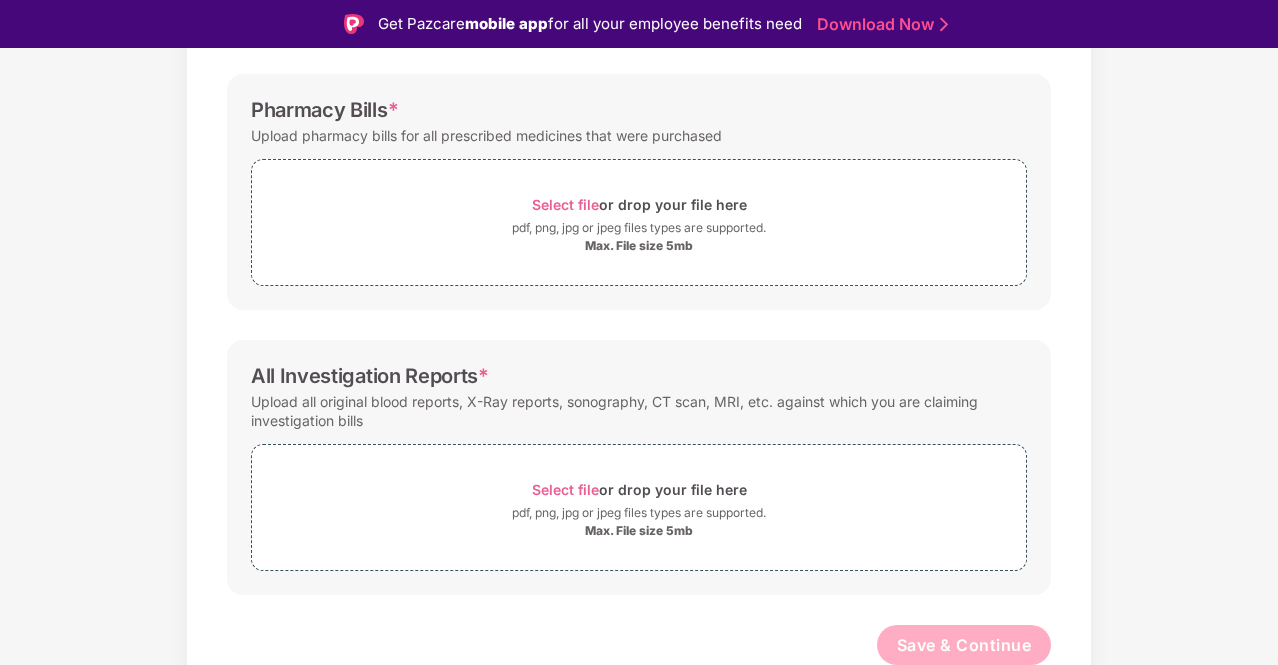 click on "Documents List > Doctor consultation and discharge summary   Doctor consultation and discharge summary Password protected files are not accepted Doctor Prescription Submit Doctor Prescription (If available).   Select file  or drop your file here pdf, png, jpg or jpeg files types are supported. Max. File size 5mb   Pharmacy Bills * Upload pharmacy bills for all prescribed medicines that were purchased   Select file  or drop your file here pdf, png, jpg or jpeg files types are supported. Max. File size 5mb   All Investigation Reports * Upload all original blood reports, X-Ray reports, sonography, CT scan, MRI, etc. against which you are claiming investigation bills   Select file  or drop your file here pdf, png, jpg or jpeg files types are supported. Max. File size 5mb    Save & Continue" at bounding box center (639, 155) 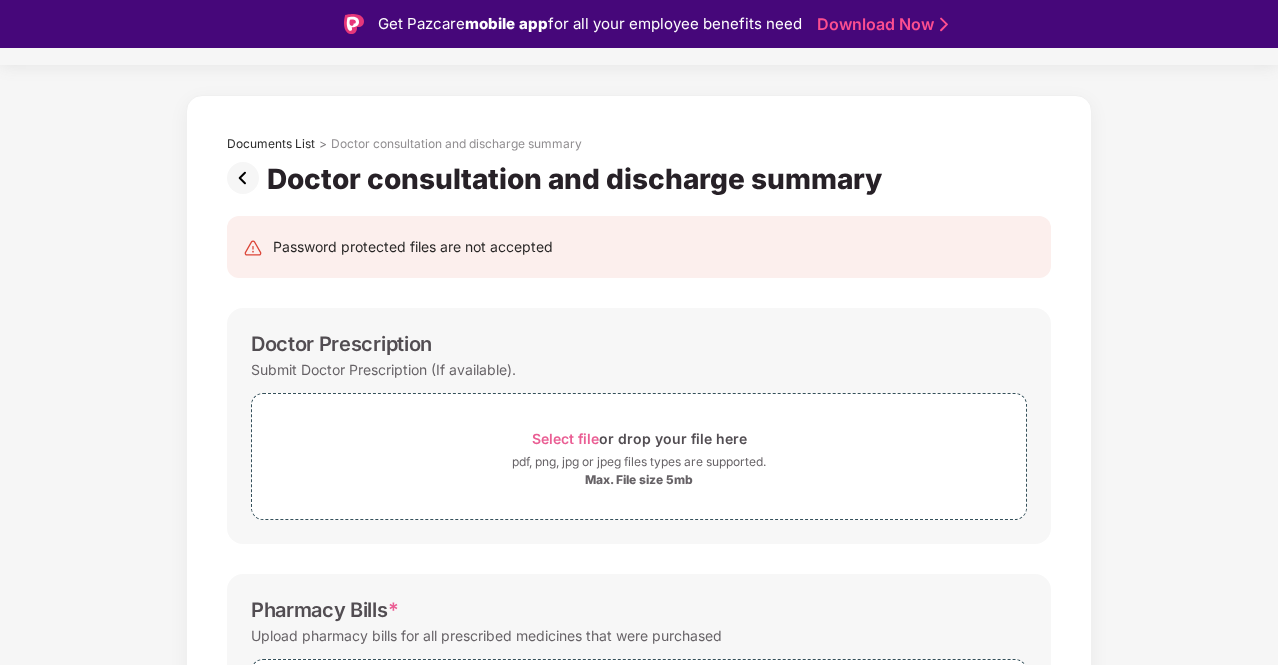 scroll, scrollTop: 0, scrollLeft: 0, axis: both 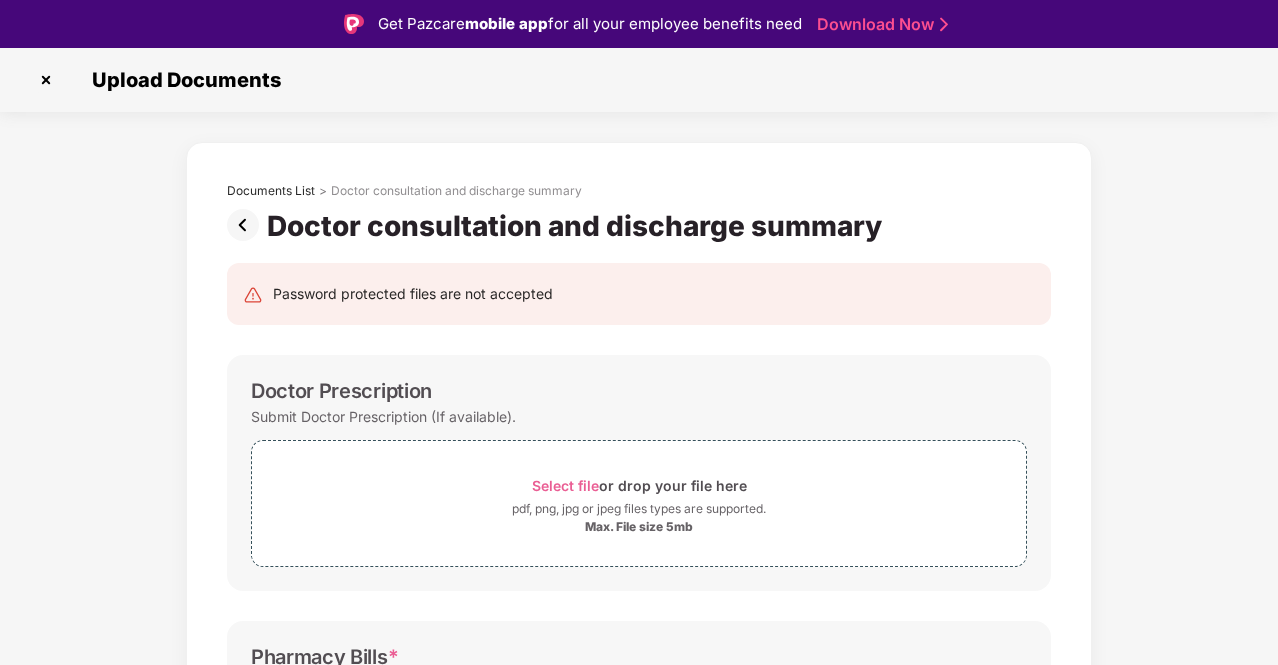 click at bounding box center [247, 225] 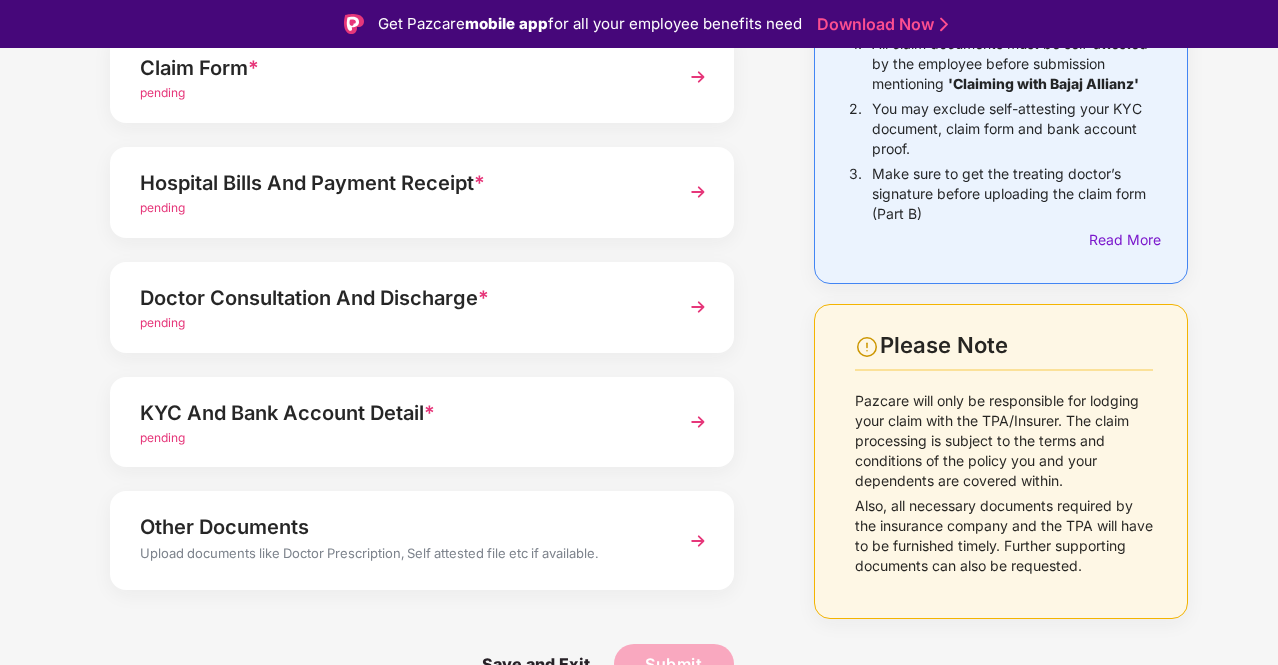scroll, scrollTop: 46, scrollLeft: 0, axis: vertical 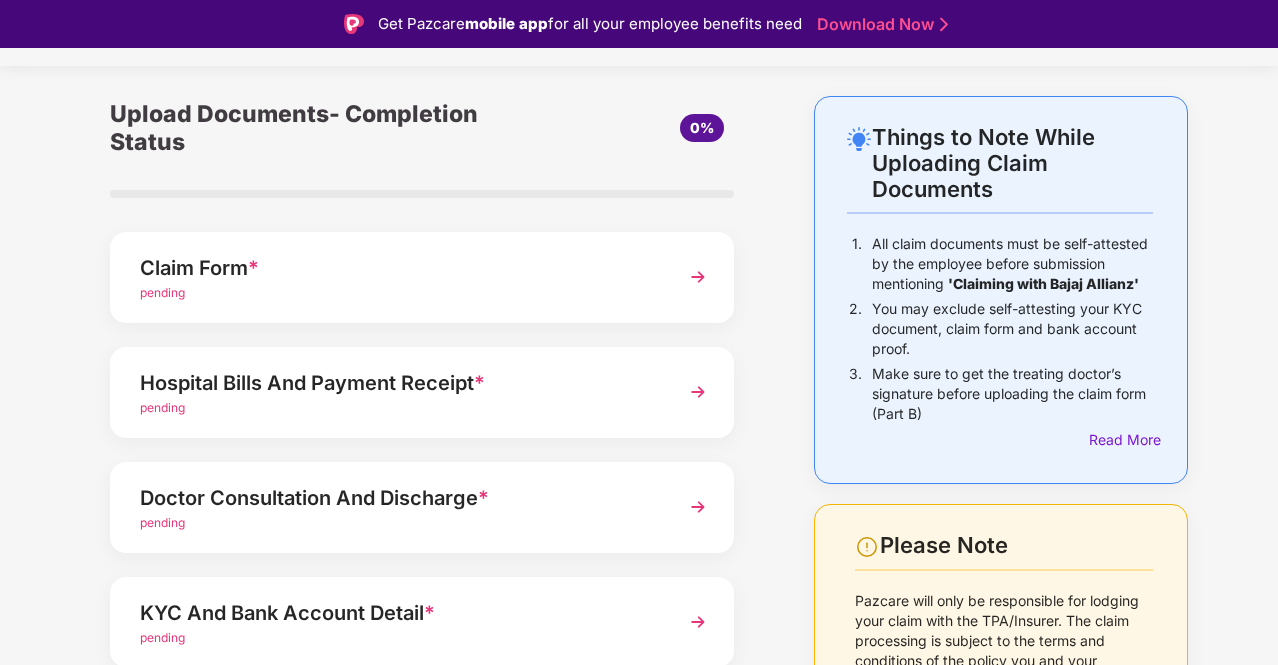 click at bounding box center (698, 277) 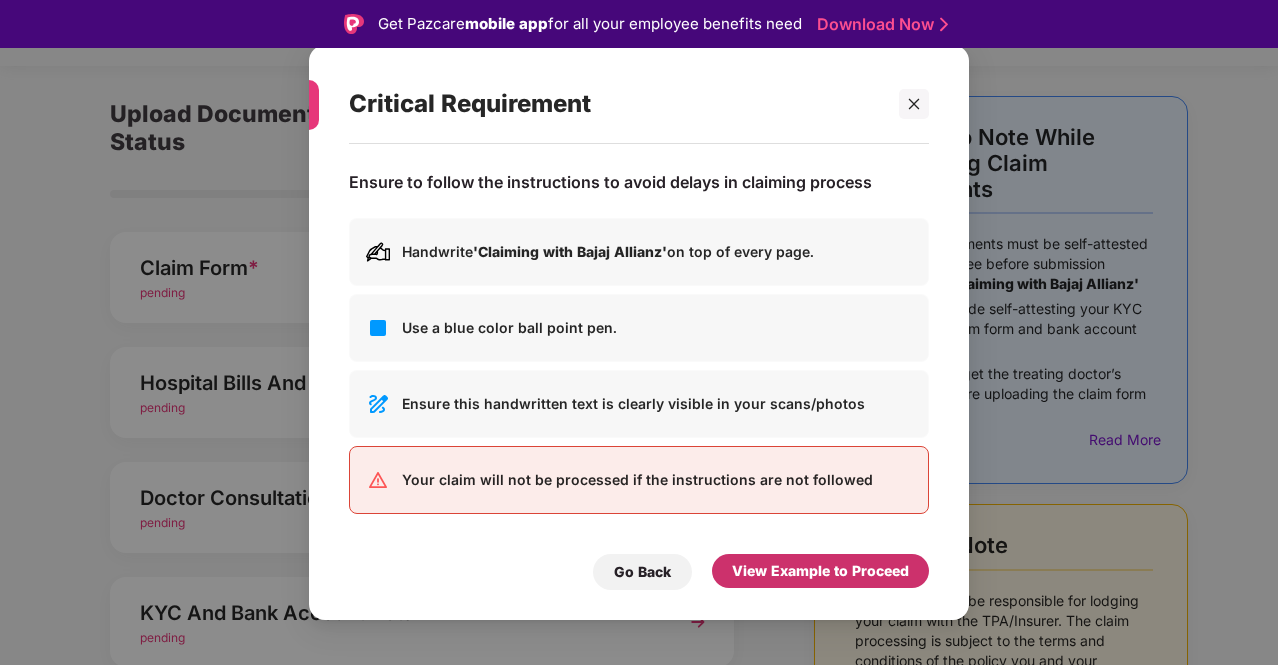 click on "View Example to Proceed" at bounding box center (820, 571) 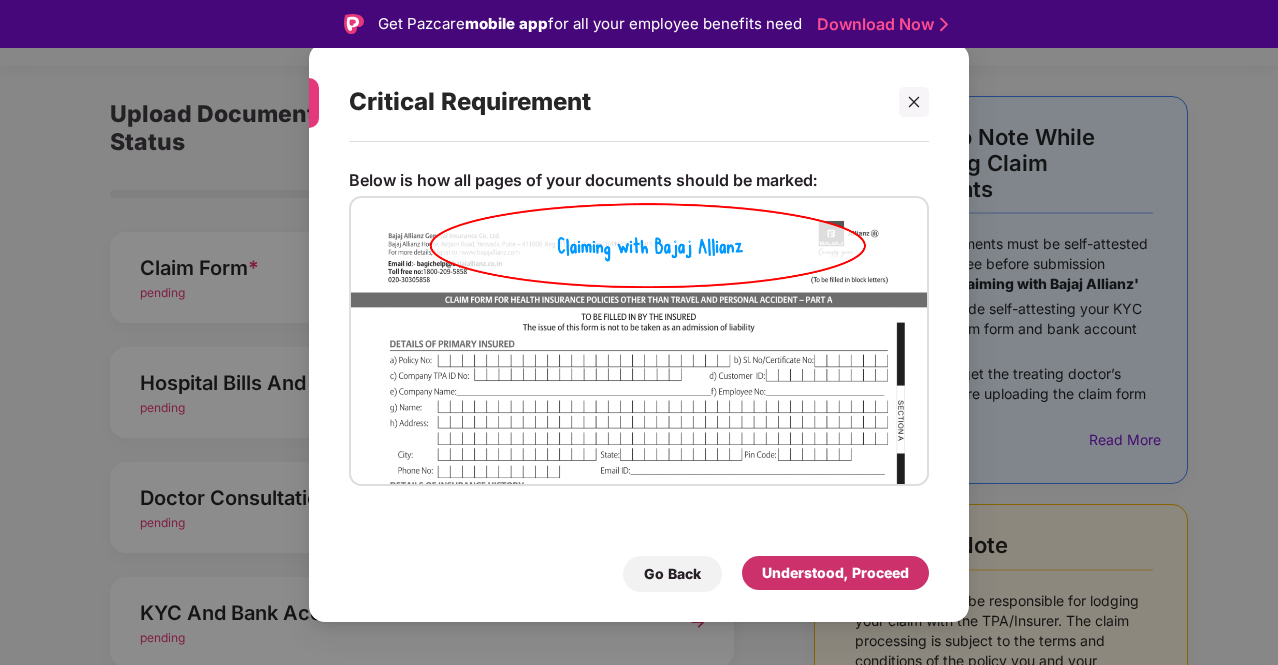 click on "Understood, Proceed" at bounding box center (835, 573) 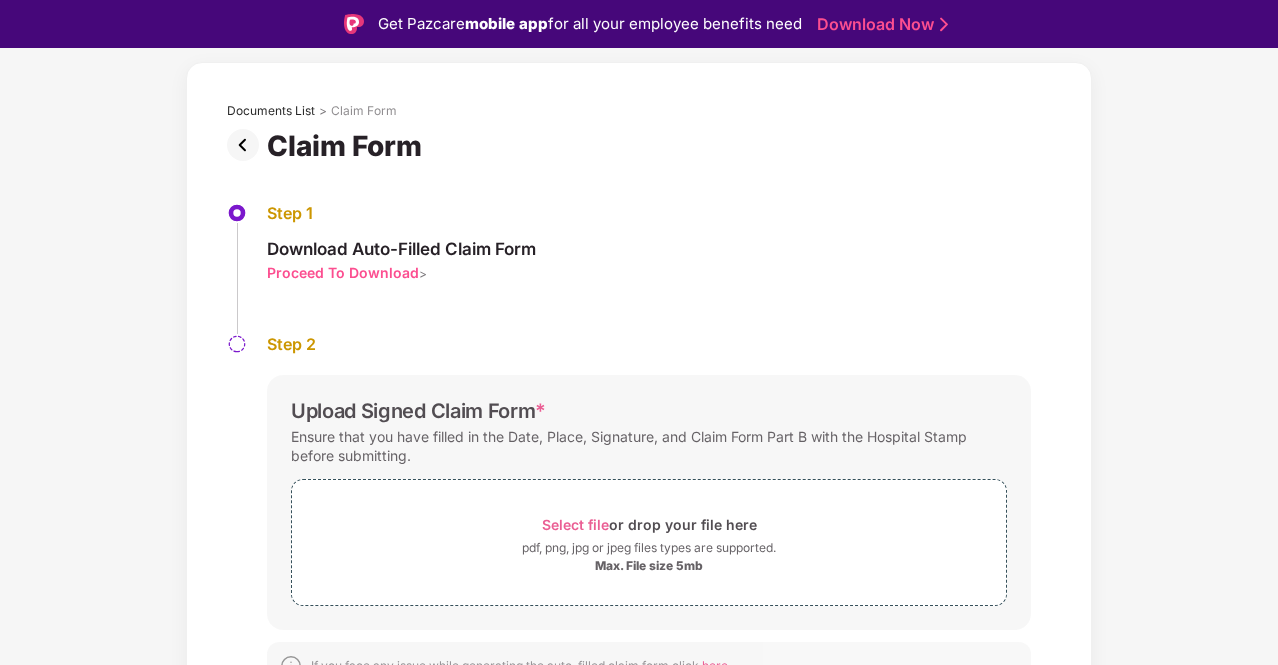 scroll, scrollTop: 106, scrollLeft: 0, axis: vertical 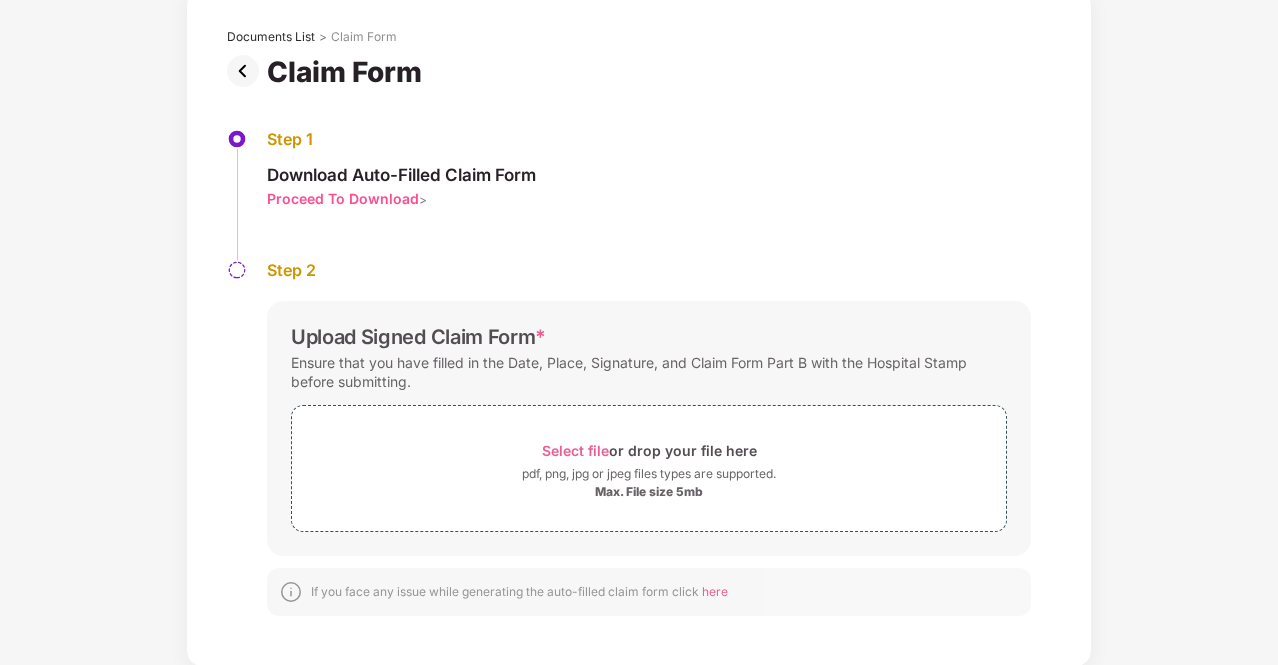 click at bounding box center (247, 71) 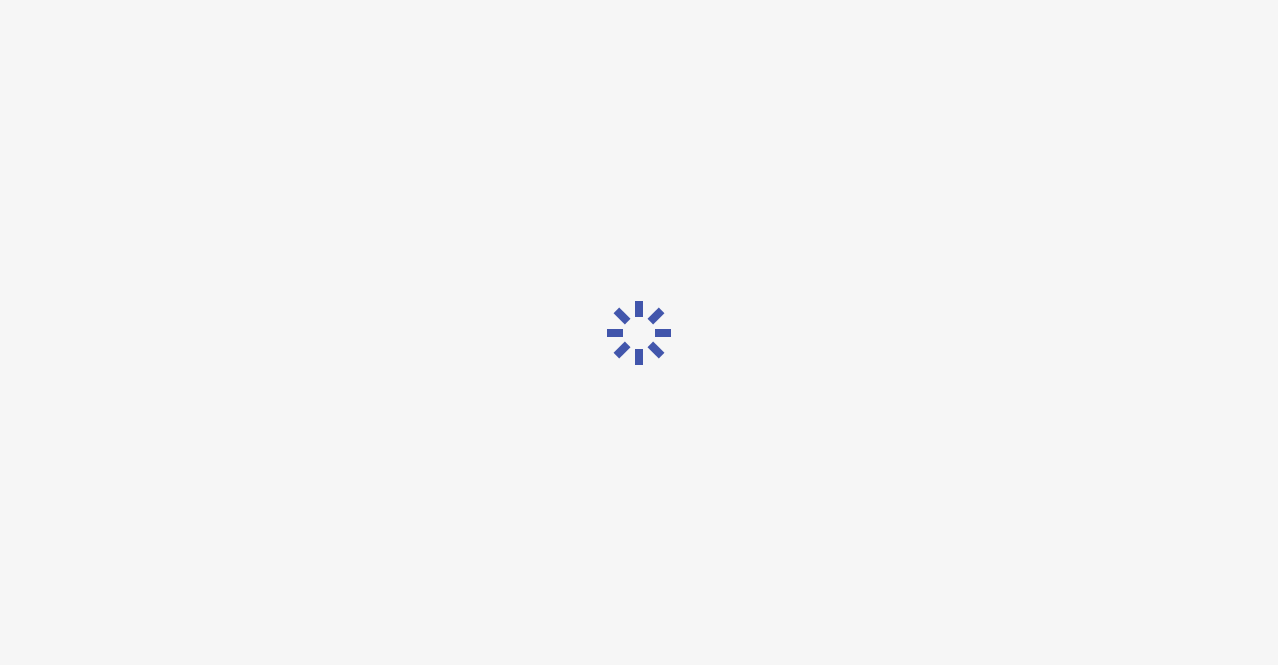 scroll, scrollTop: 0, scrollLeft: 0, axis: both 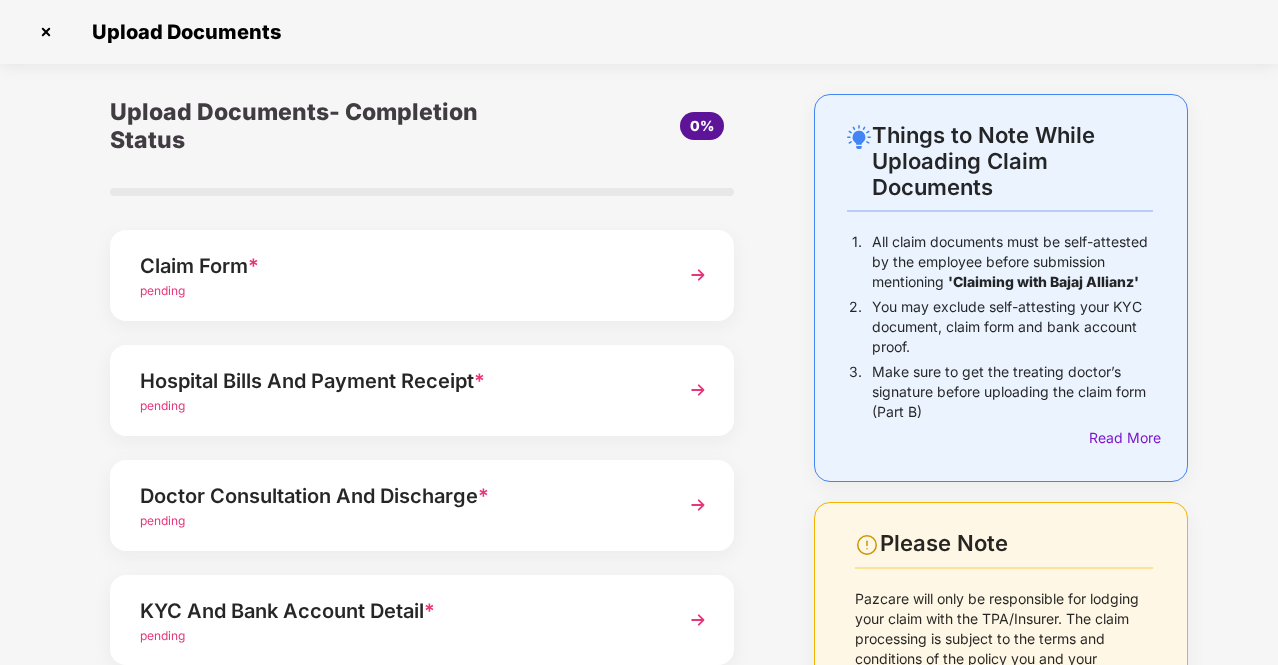 click on "Hospital Bills And Payment Receipt *" at bounding box center [398, 381] 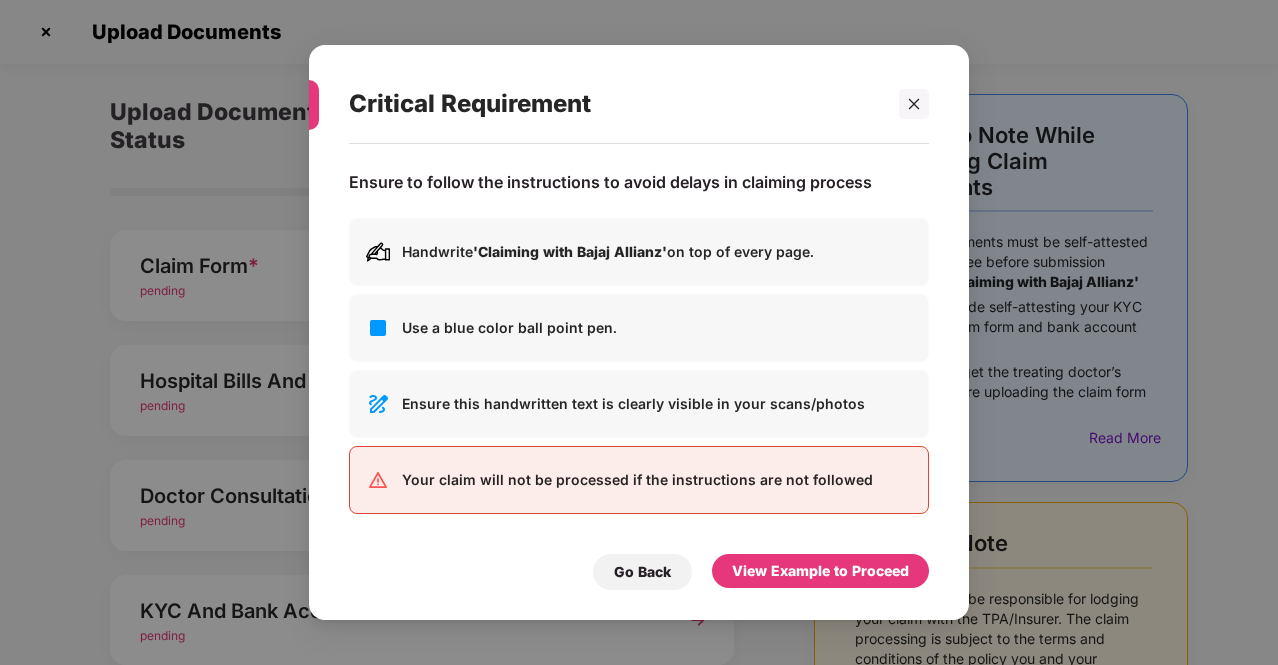 scroll, scrollTop: 0, scrollLeft: 0, axis: both 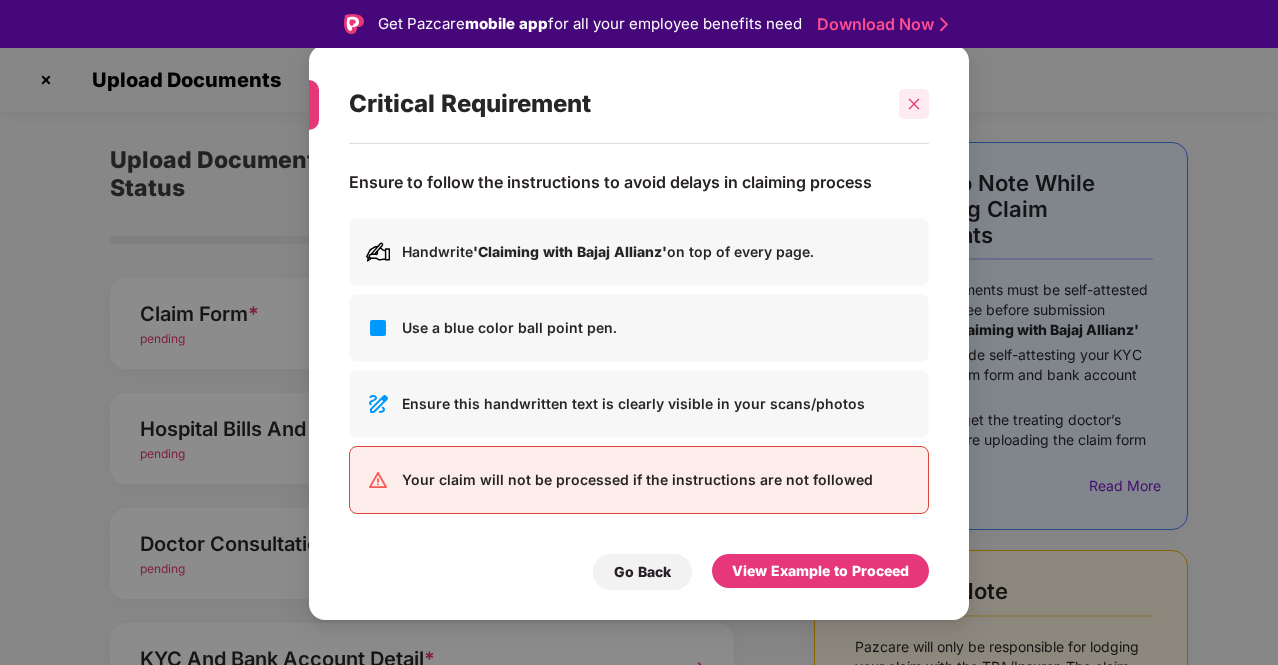 click 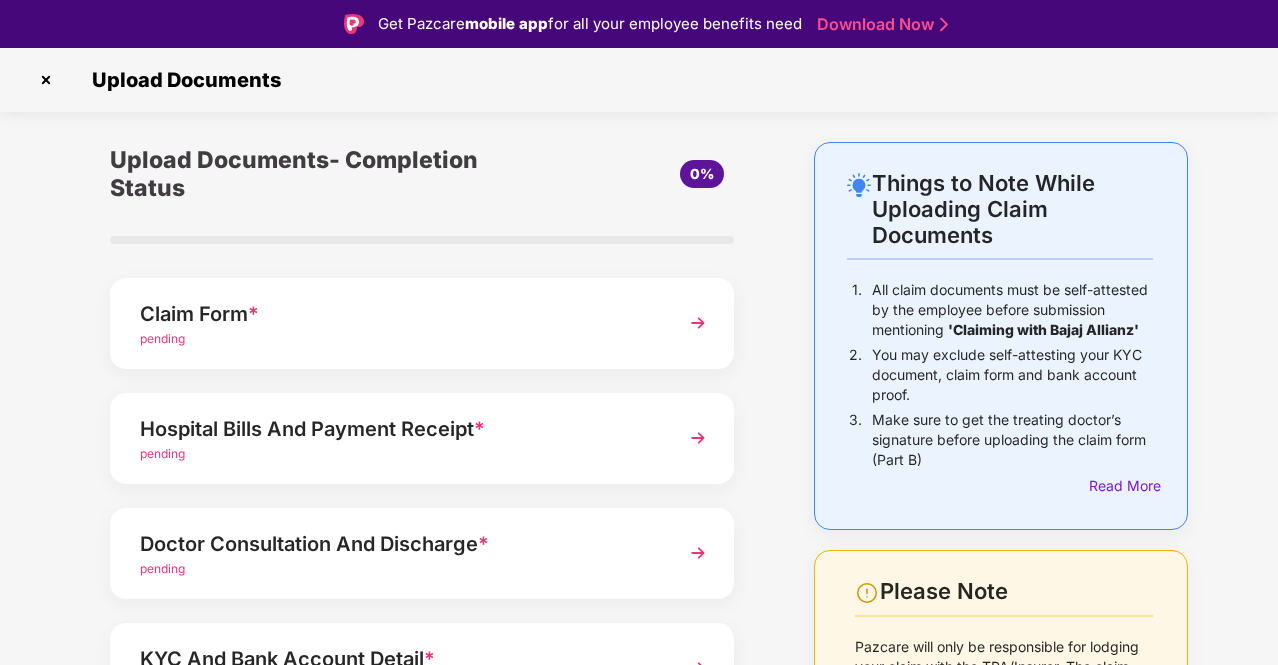 click on "Claim Form *" at bounding box center (398, 314) 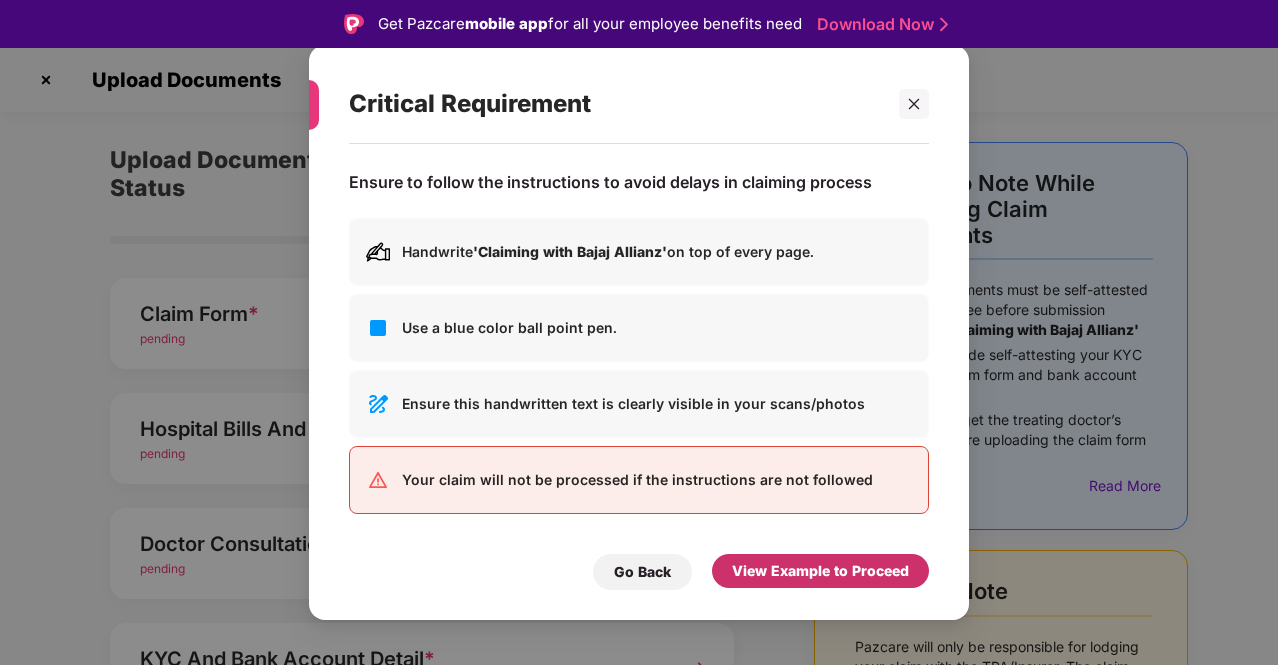 click on "View Example to Proceed" at bounding box center (820, 571) 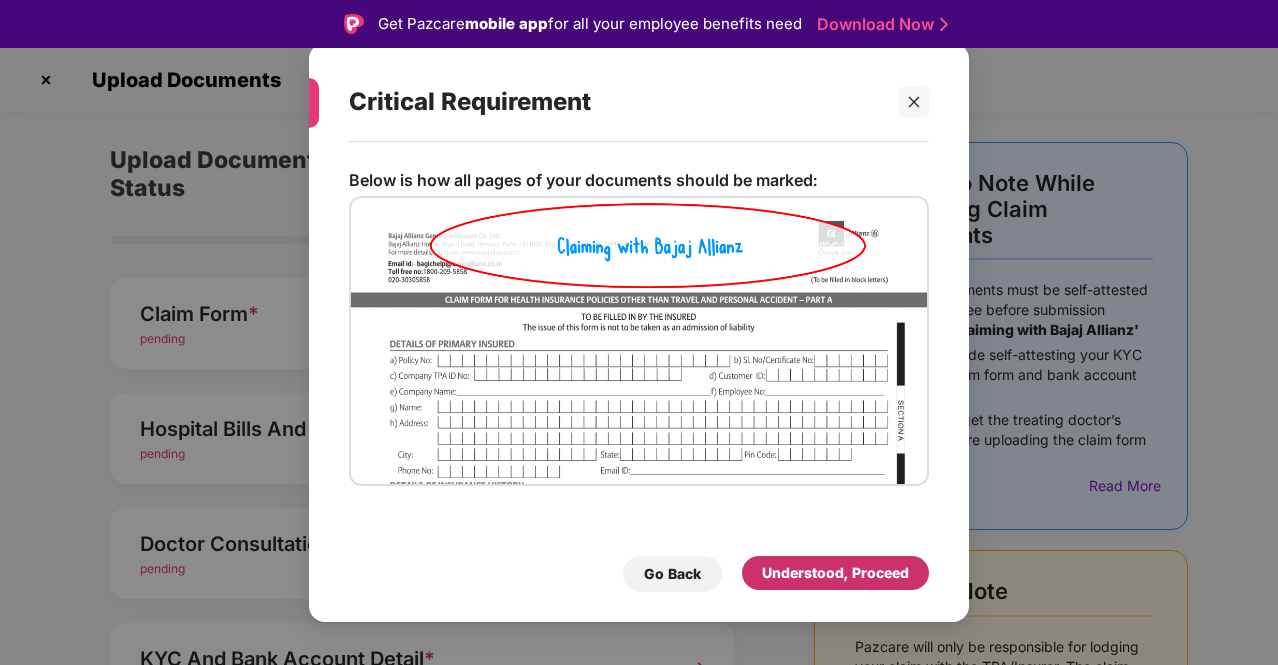 click on "Understood, Proceed" at bounding box center [835, 573] 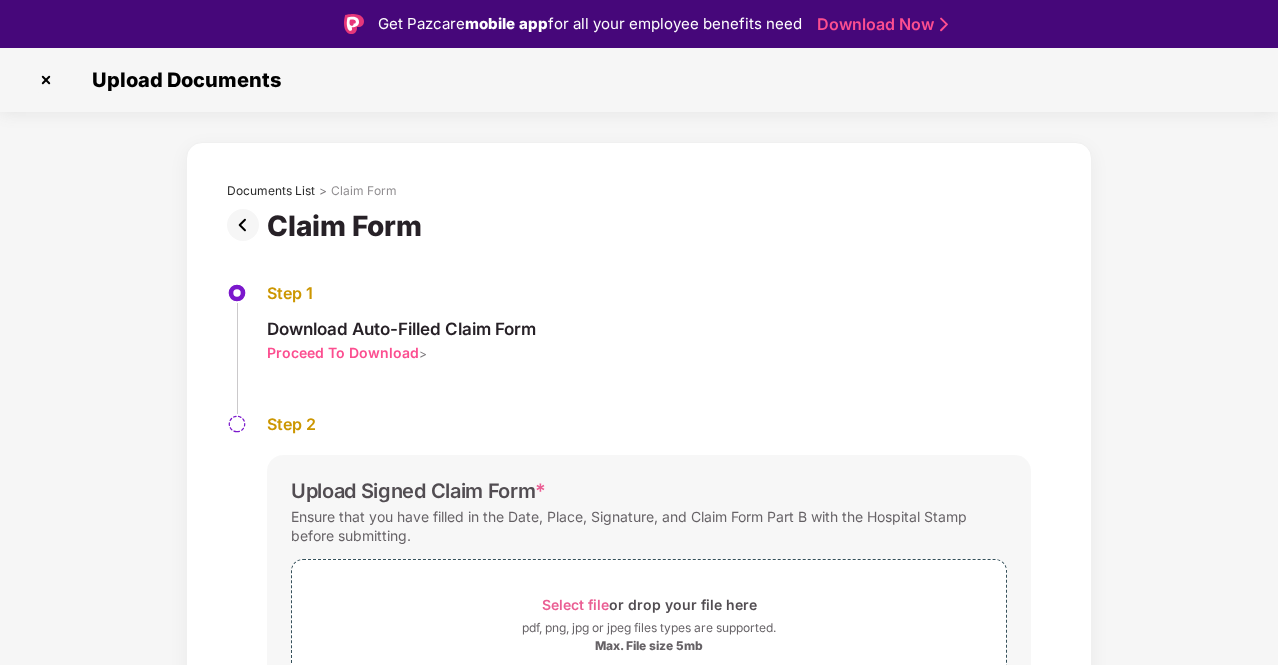 click on "Proceed To Download" at bounding box center [343, 352] 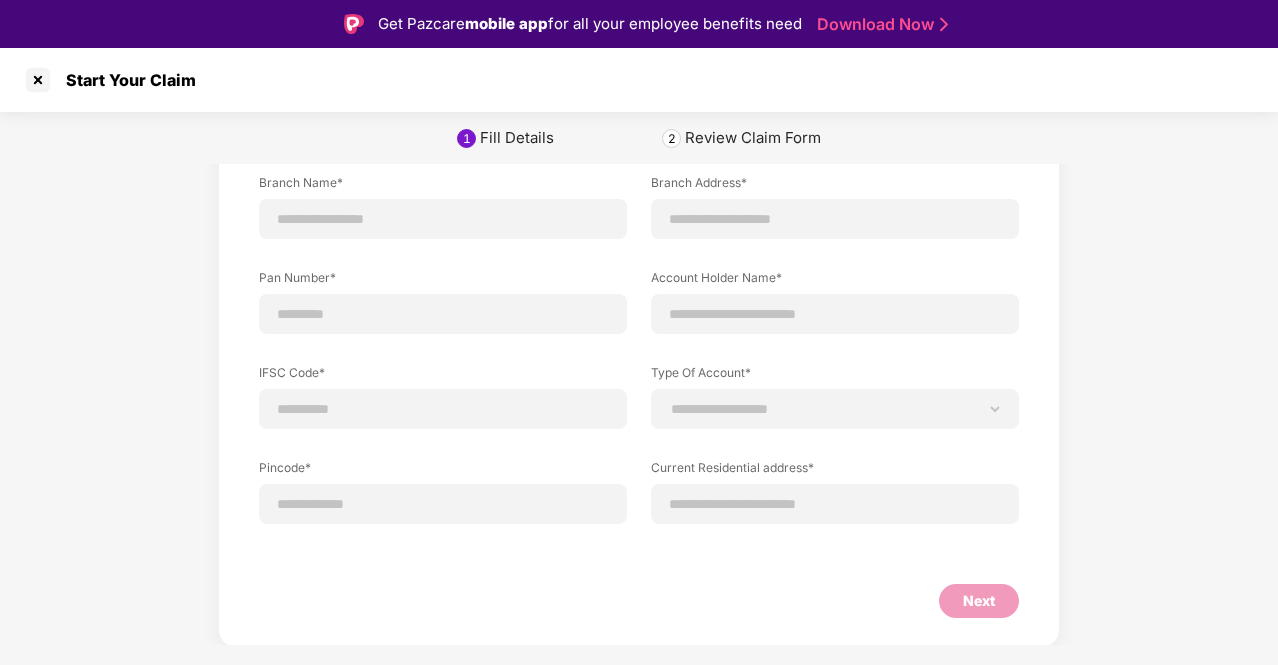 scroll, scrollTop: 201, scrollLeft: 0, axis: vertical 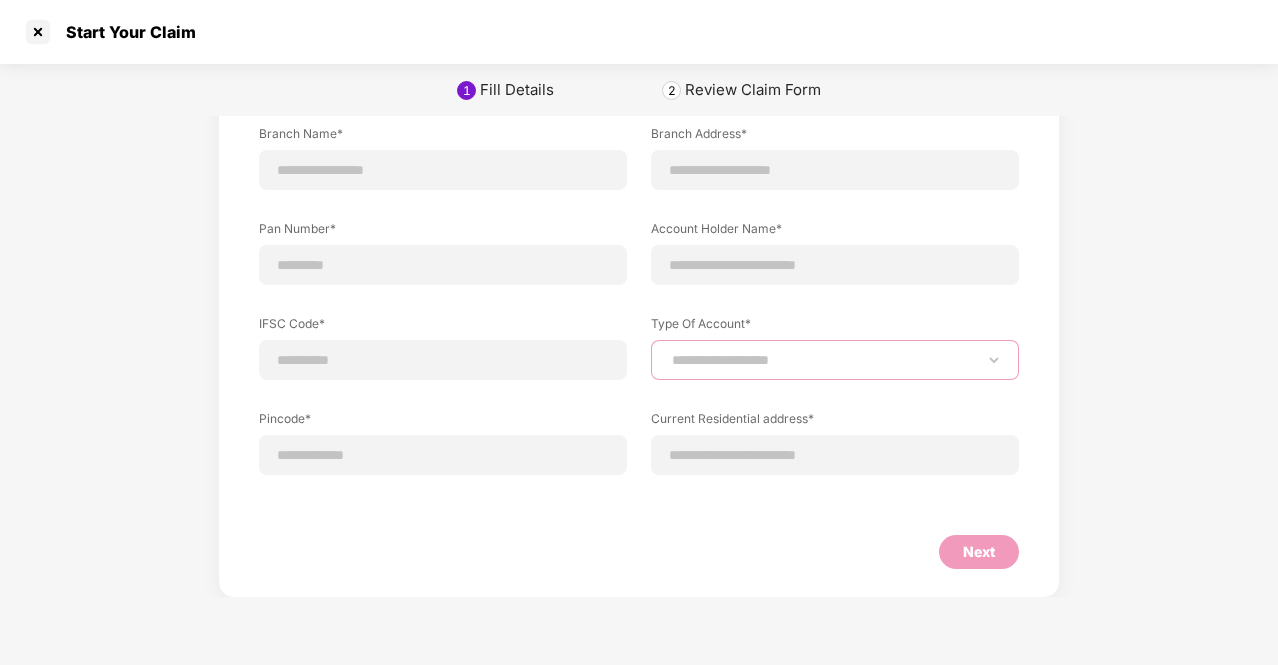 click on "**********" at bounding box center (835, 360) 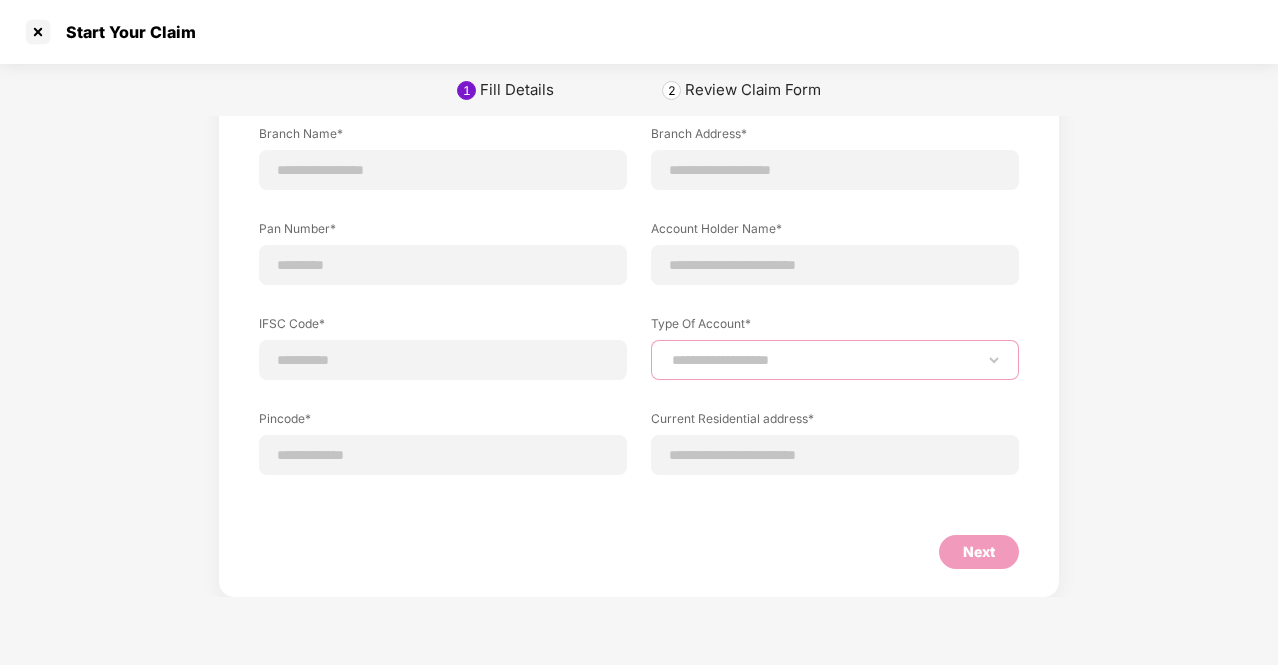select on "*******" 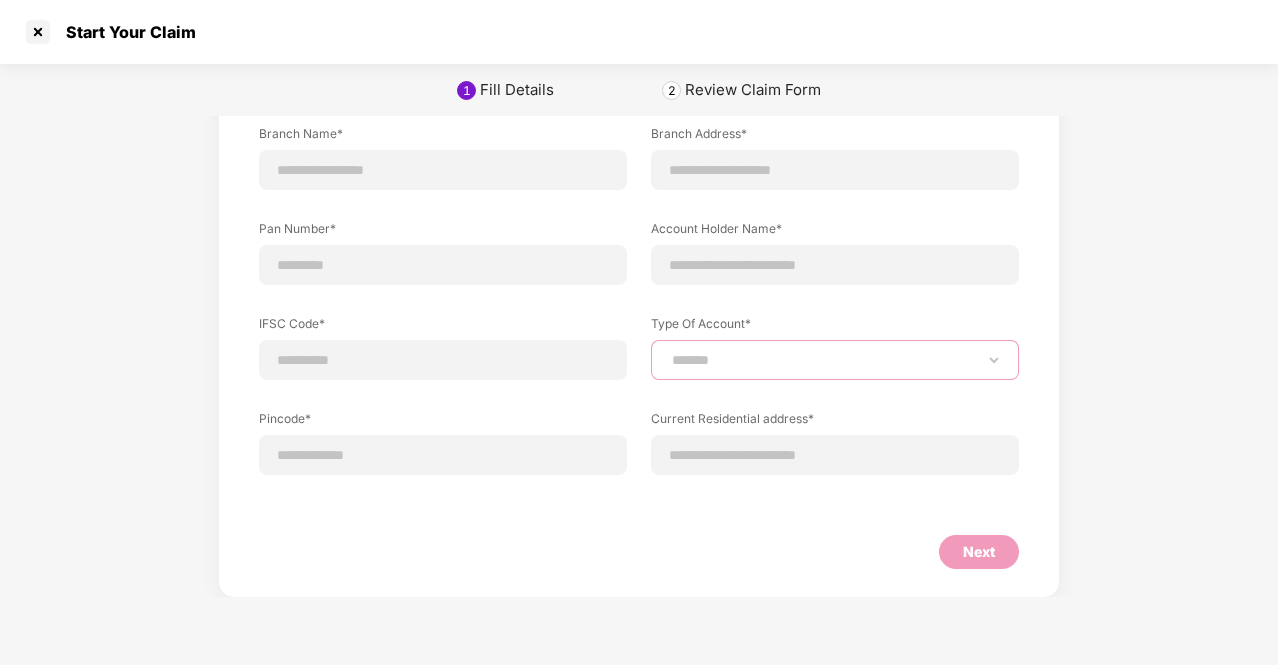 click on "**********" at bounding box center (835, 360) 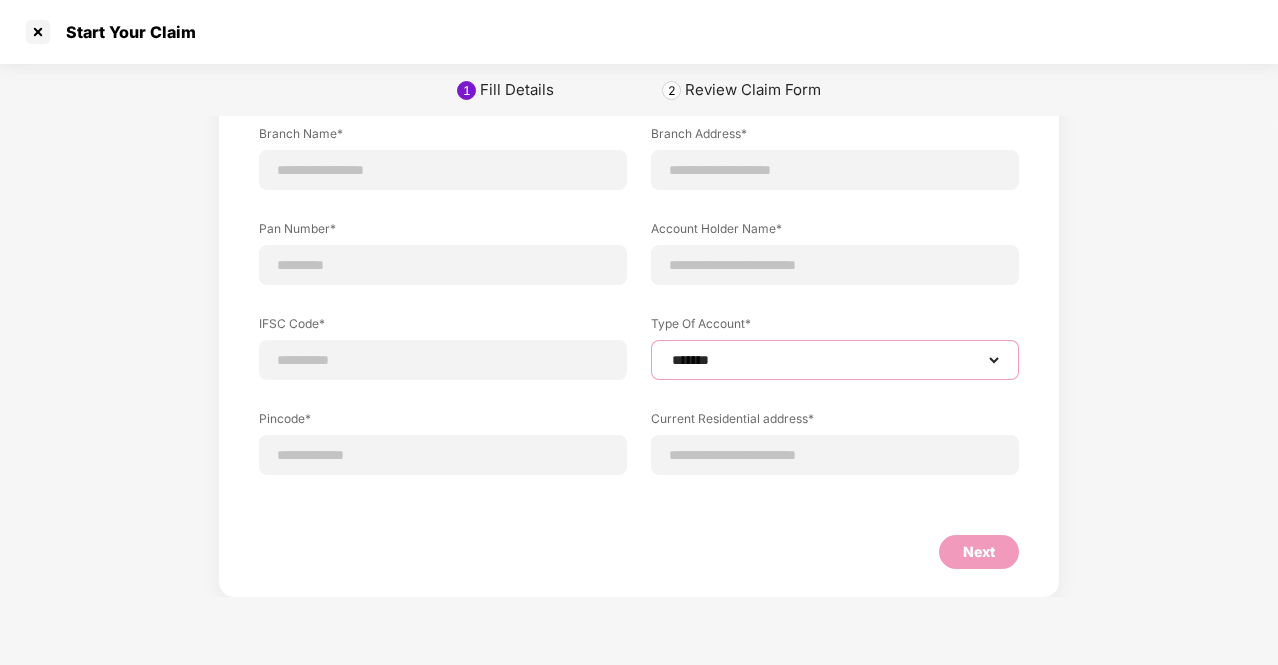 scroll, scrollTop: 101, scrollLeft: 0, axis: vertical 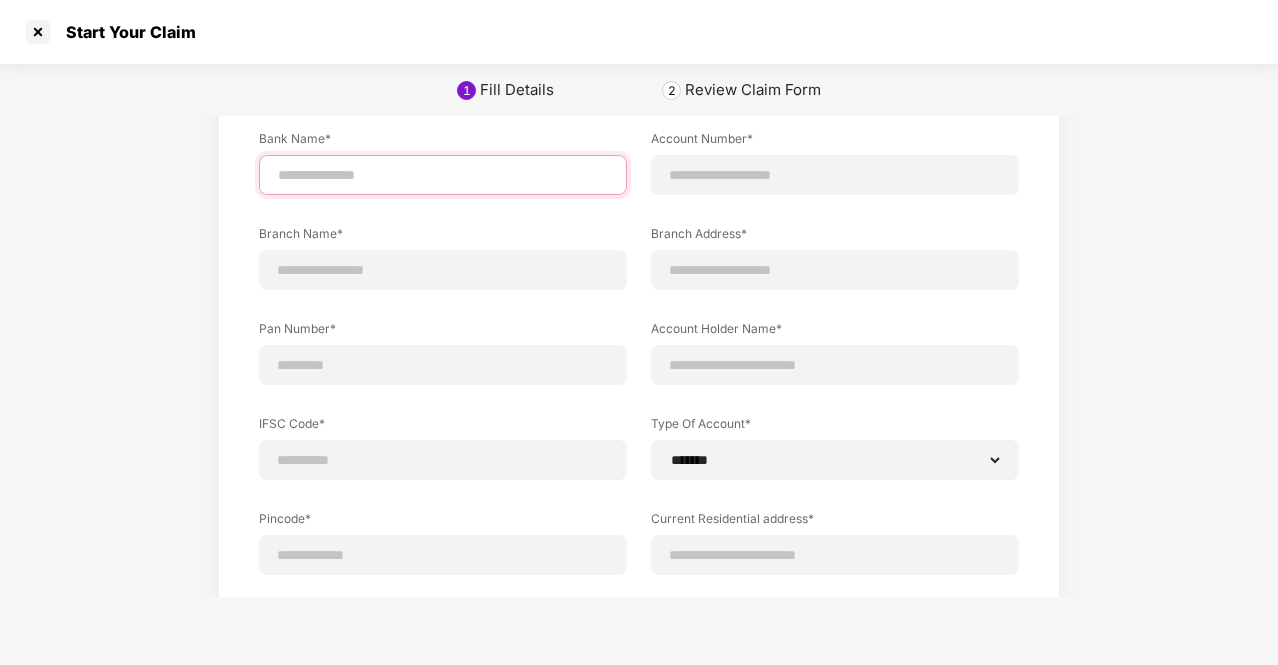 click at bounding box center (443, 175) 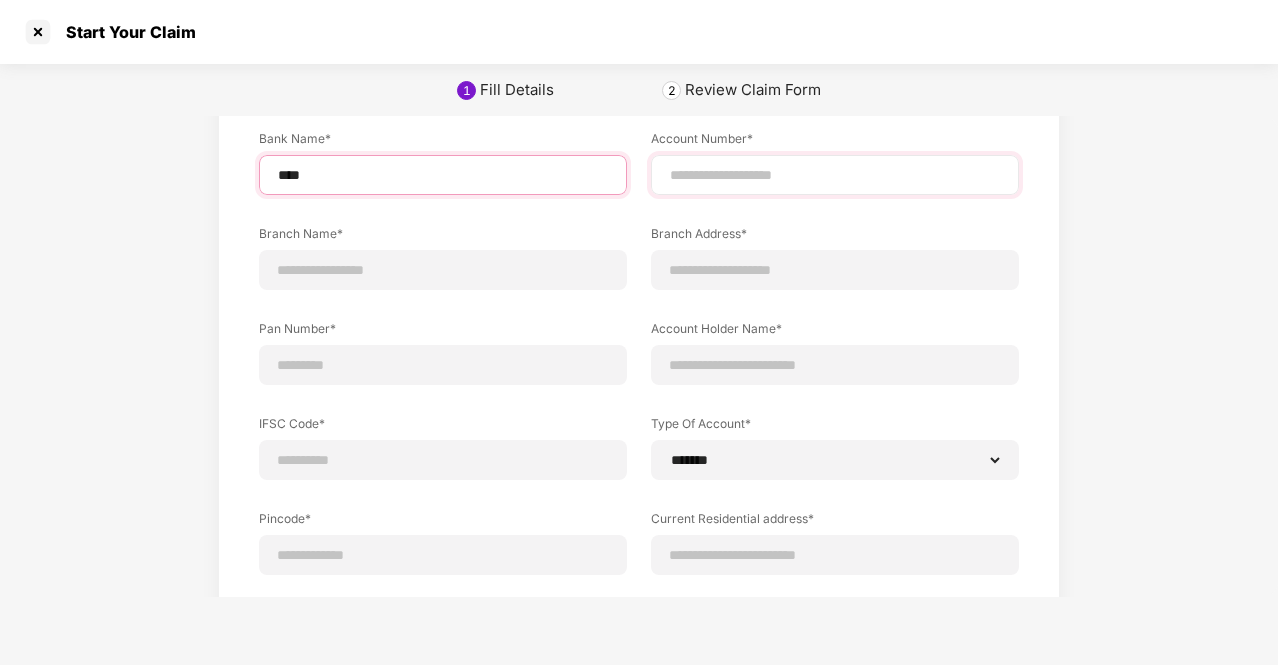 type on "****" 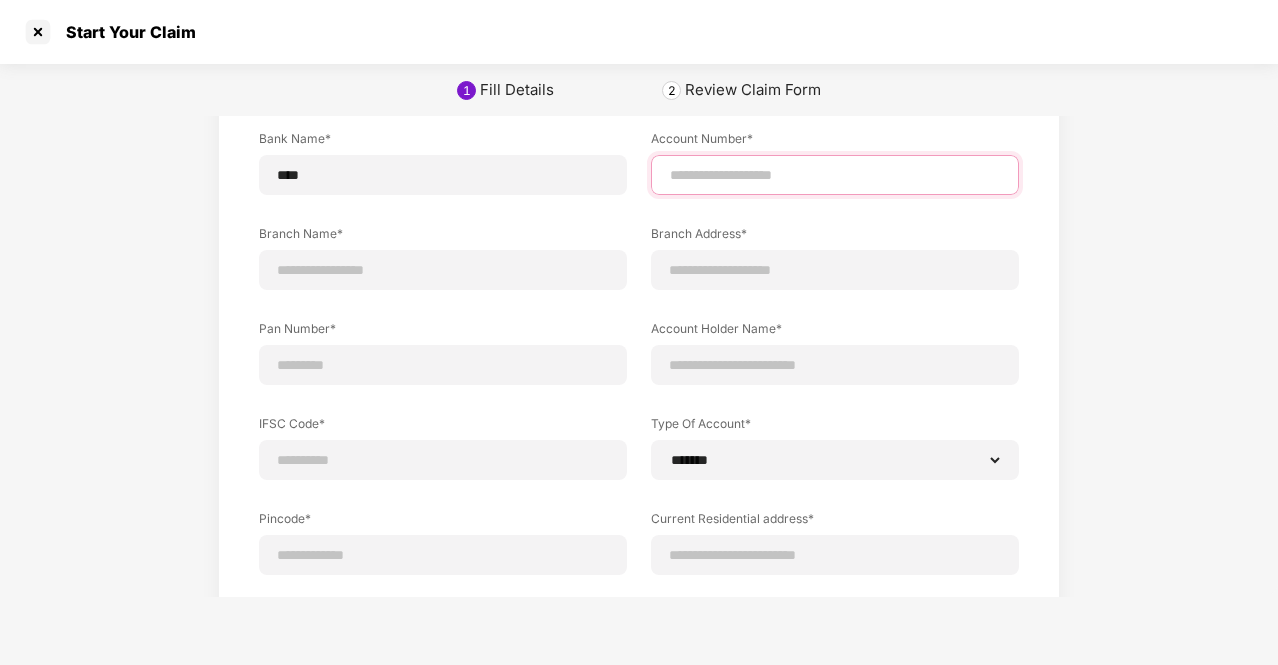 click at bounding box center [835, 175] 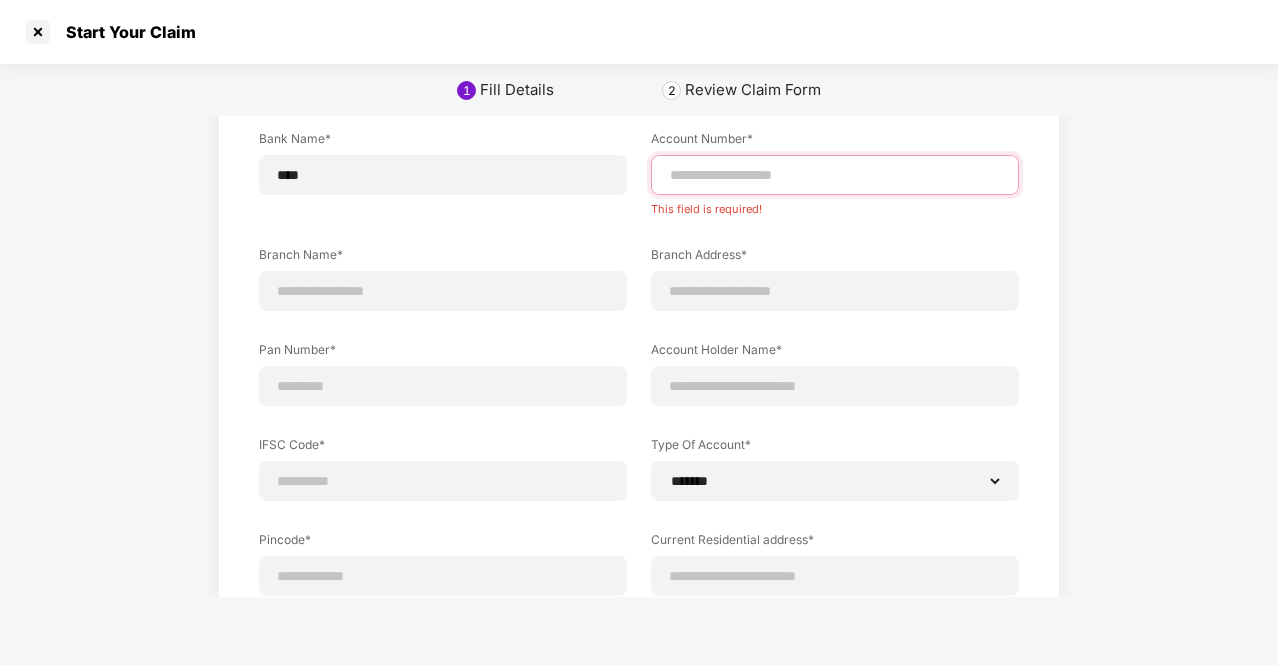 paste on "**********" 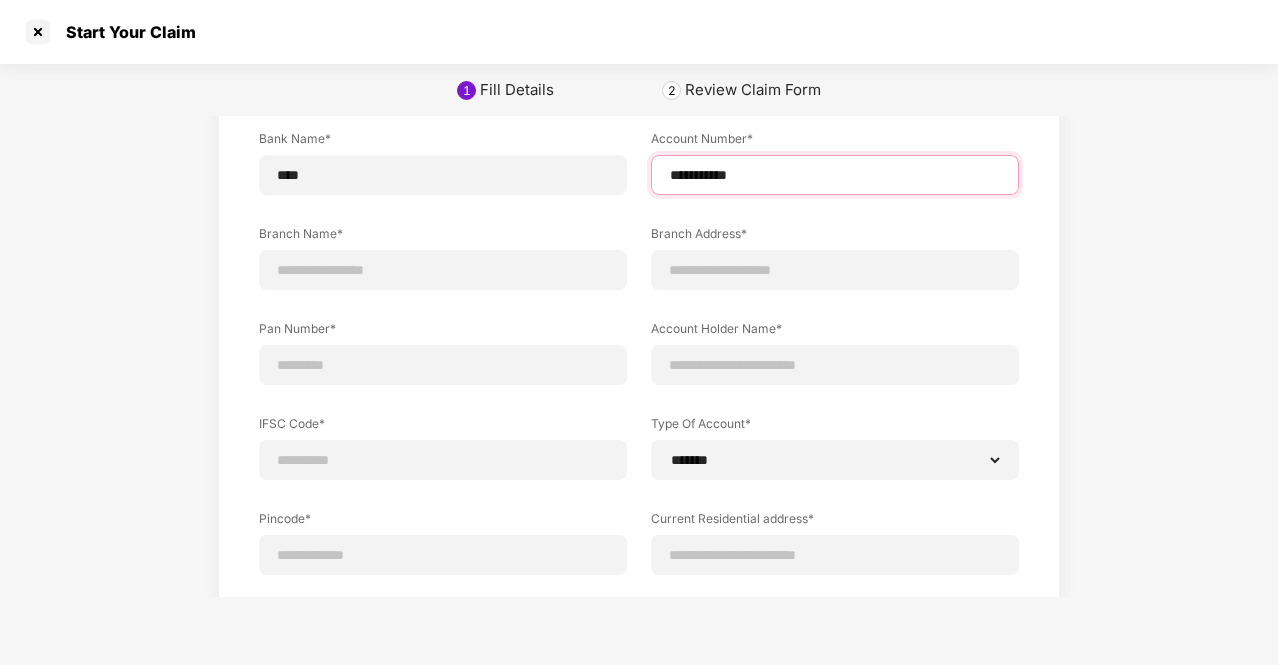 type on "**********" 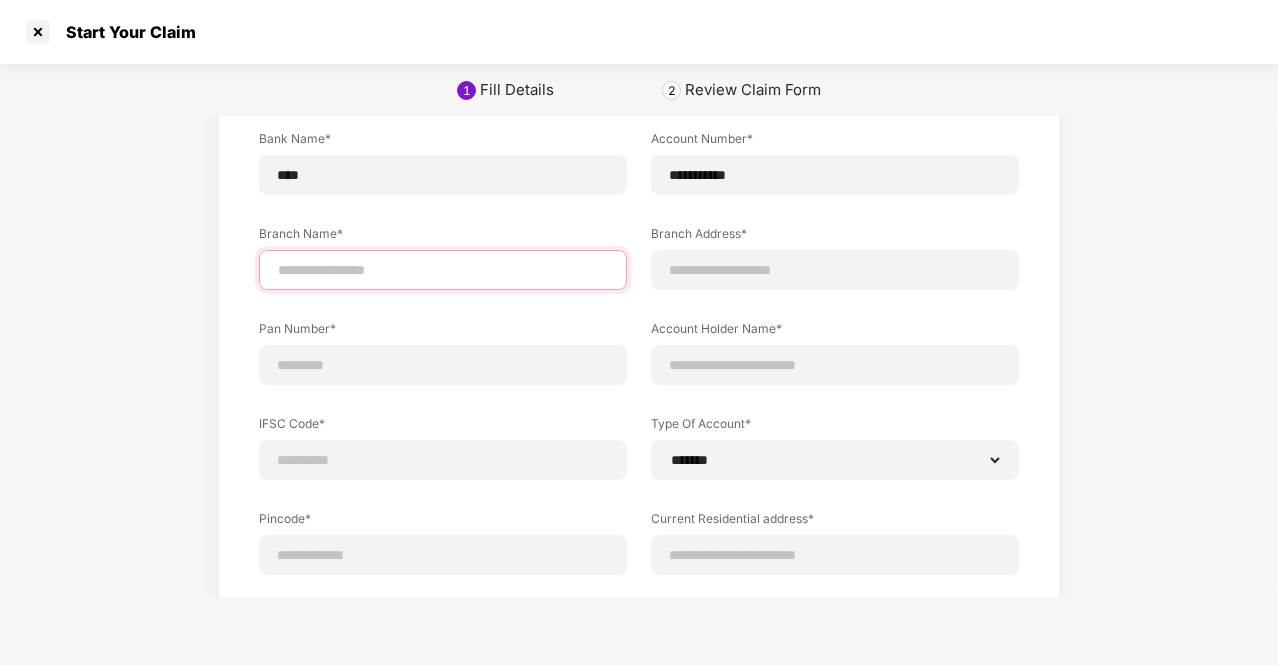 click at bounding box center [443, 270] 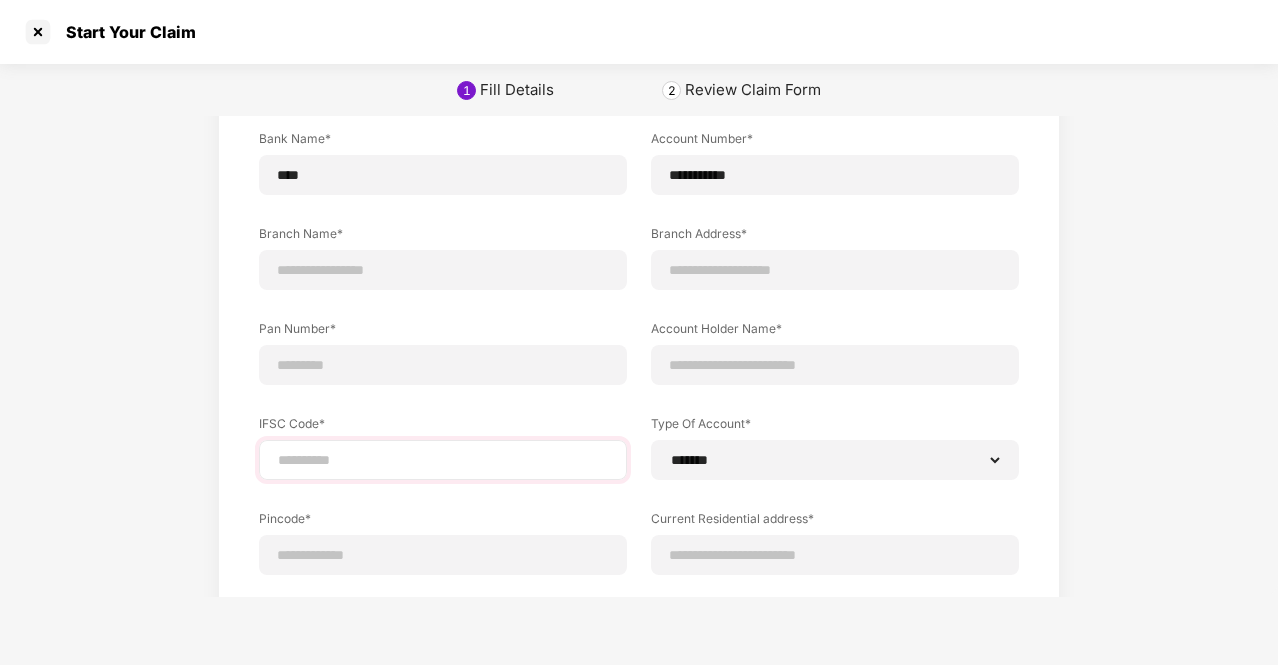 click on "IFSC Code*" at bounding box center [443, 447] 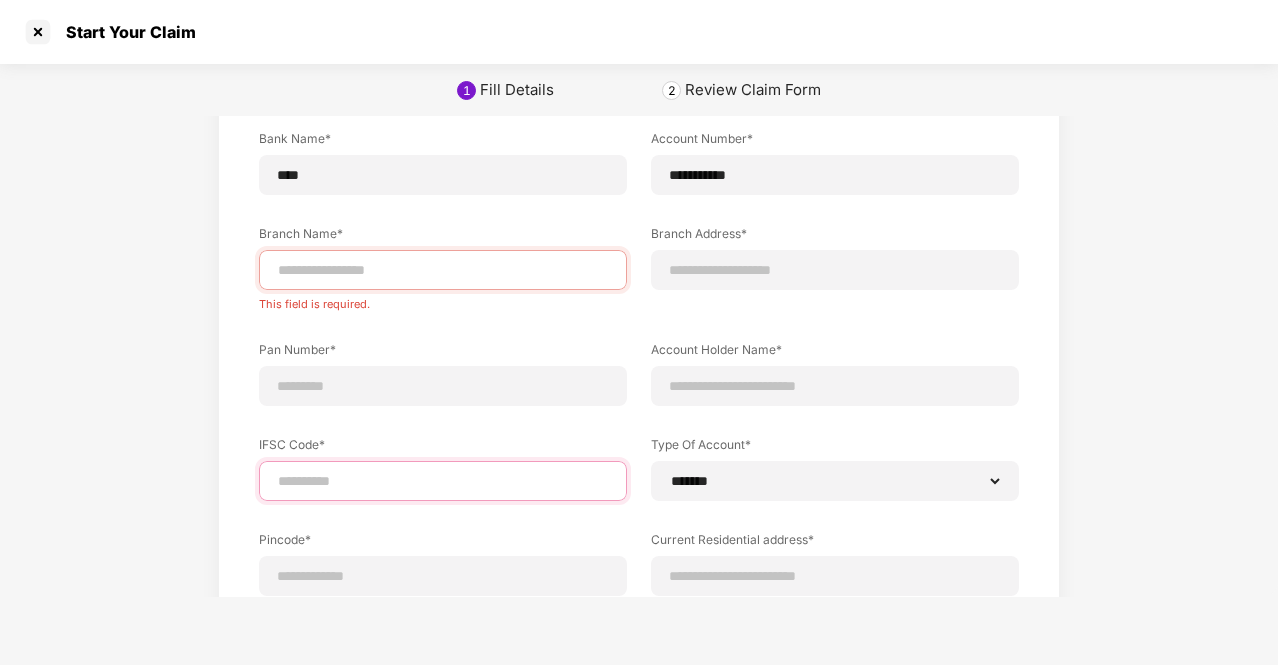 click at bounding box center (443, 481) 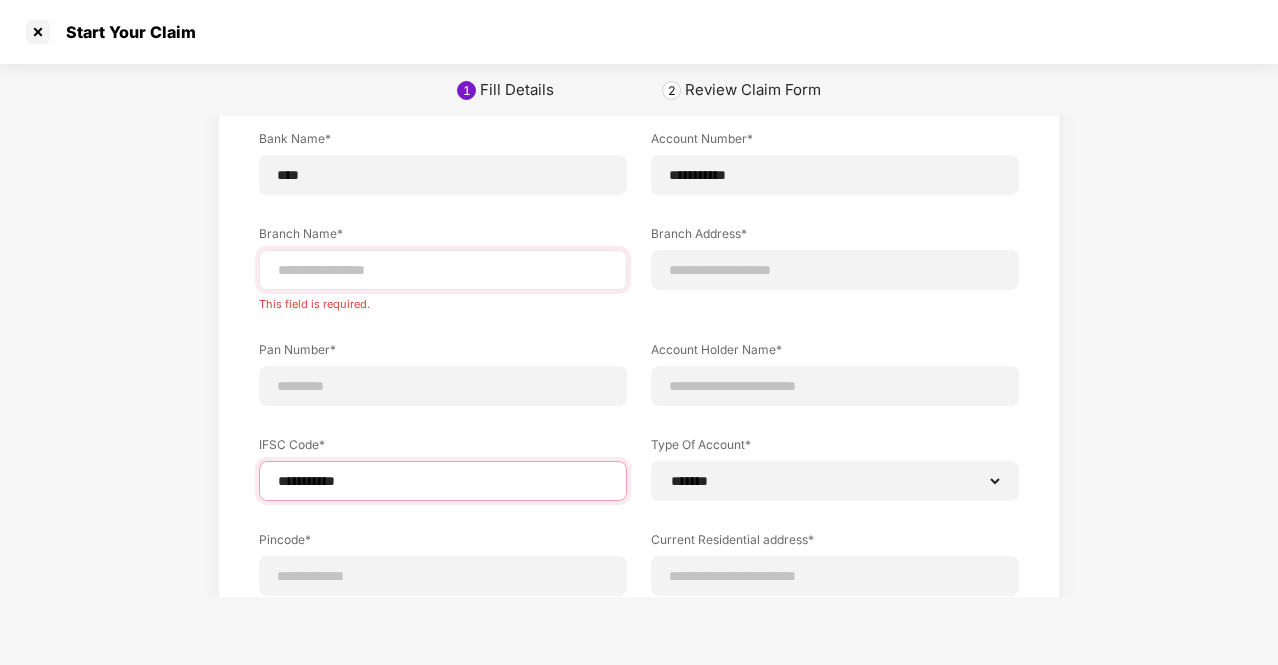 type on "**********" 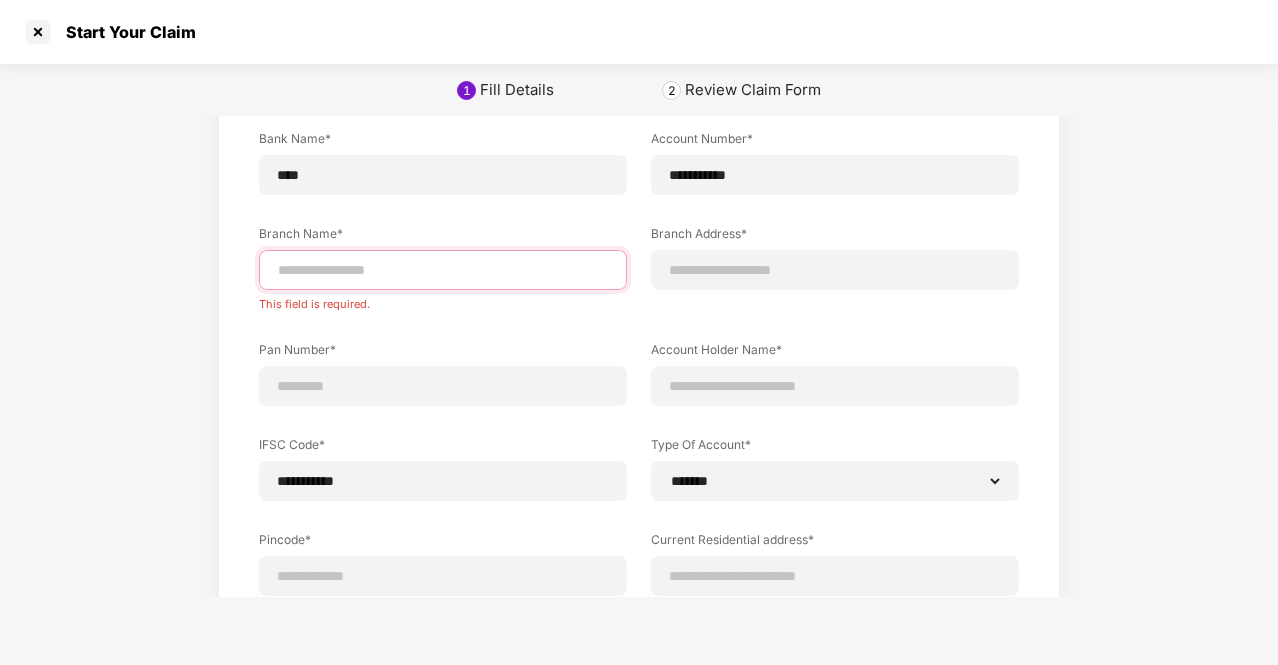 click at bounding box center (443, 270) 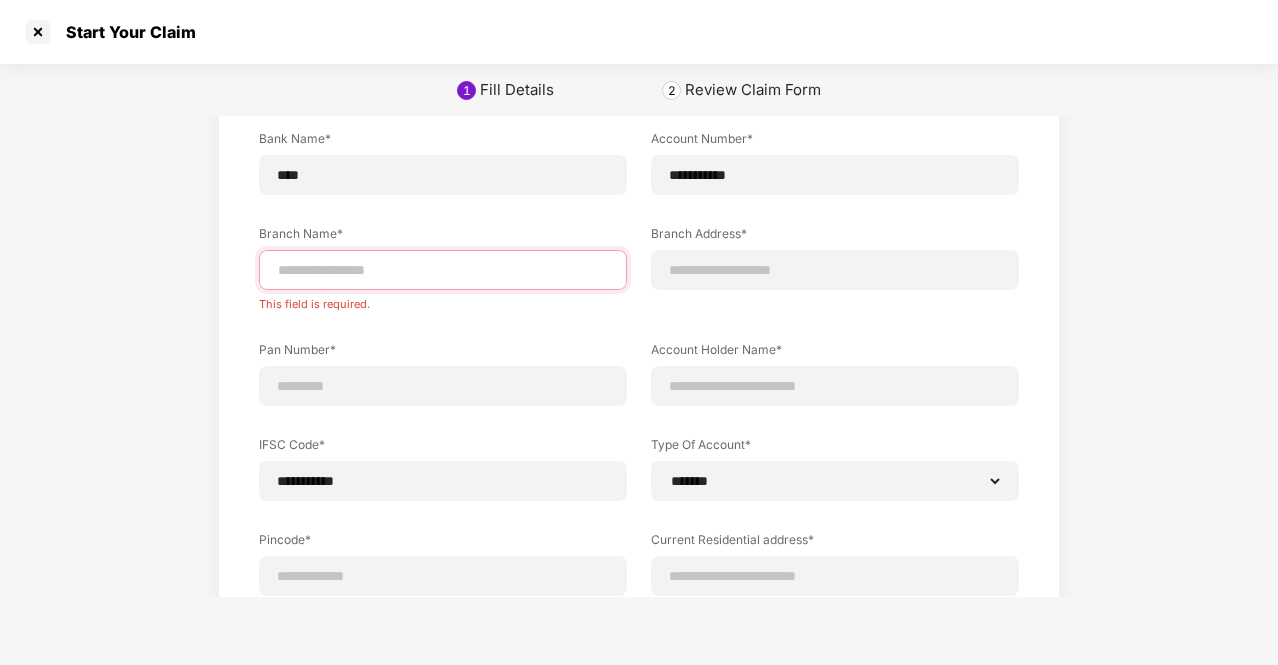 paste on "**********" 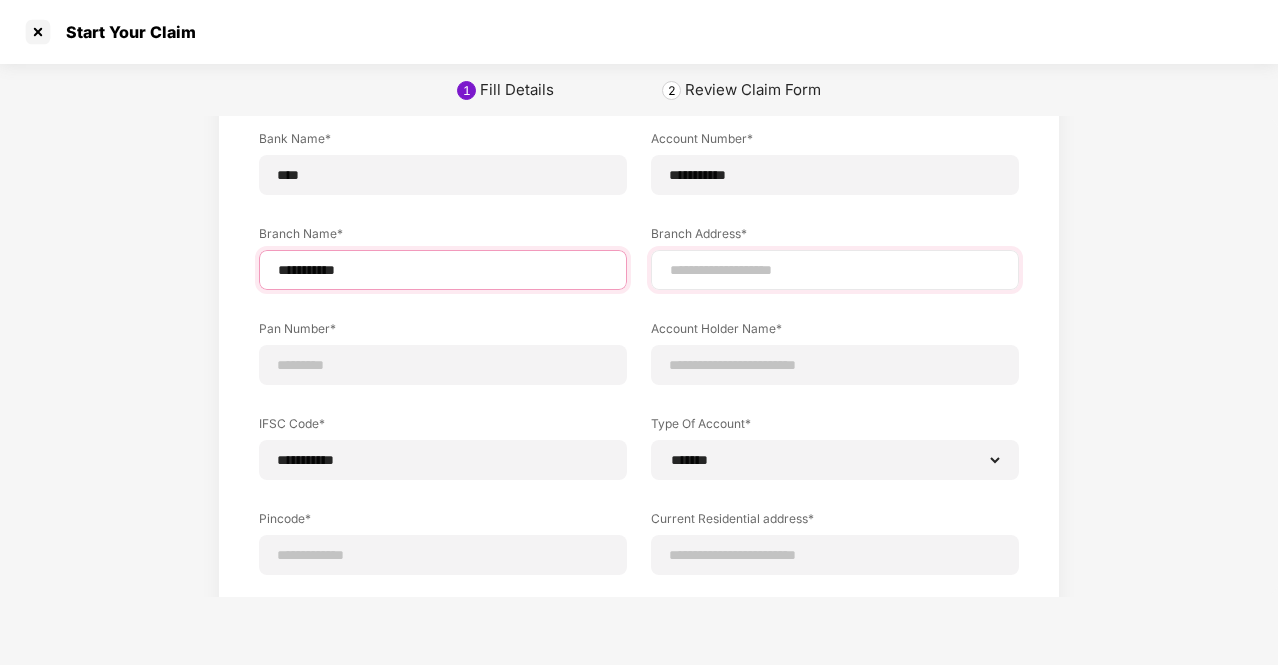 type on "**********" 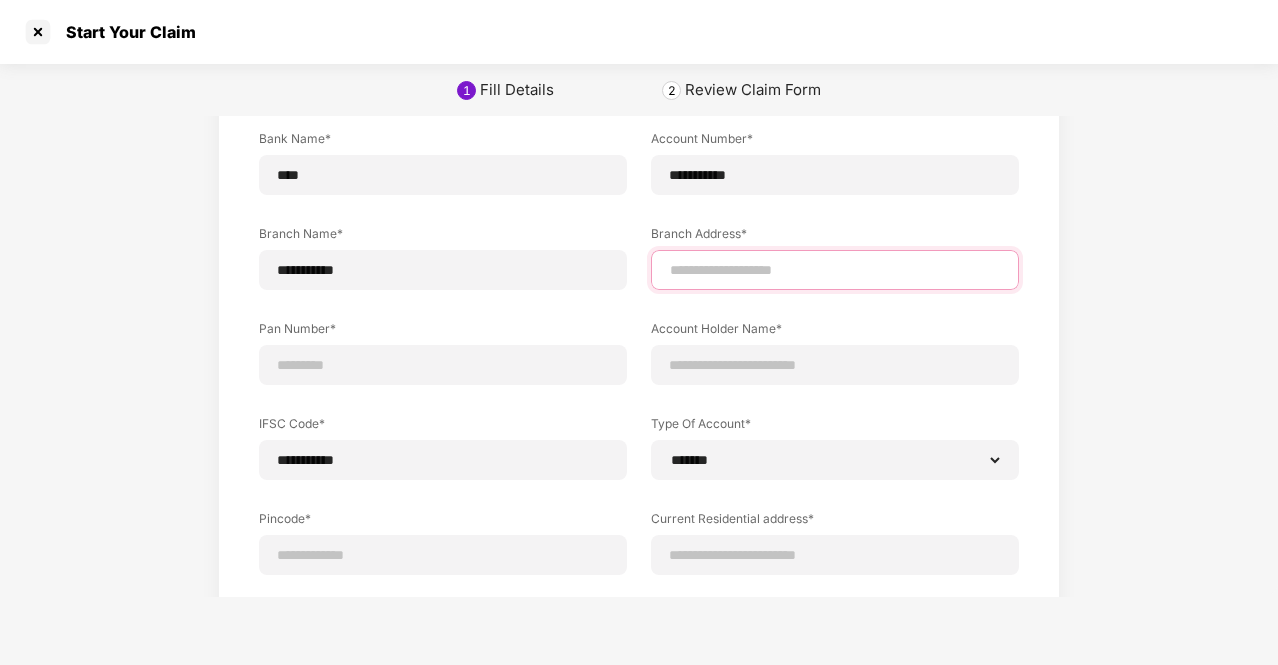 click at bounding box center [835, 270] 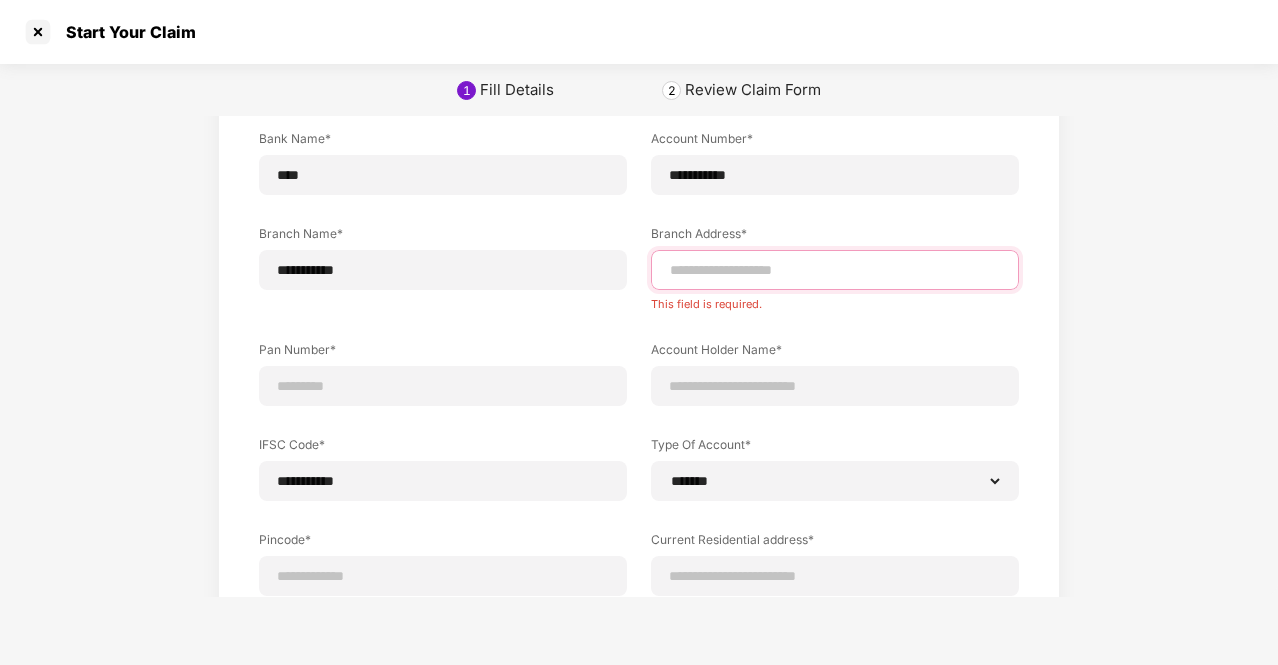 paste on "**********" 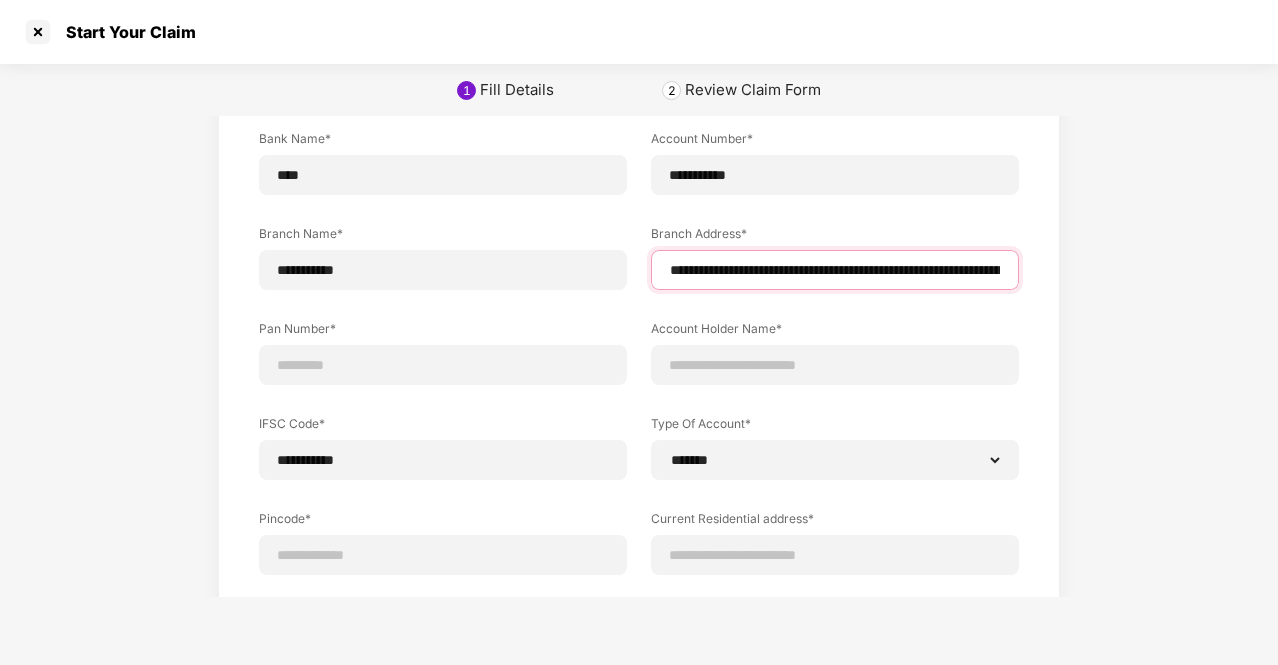 click on "**********" at bounding box center [835, 270] 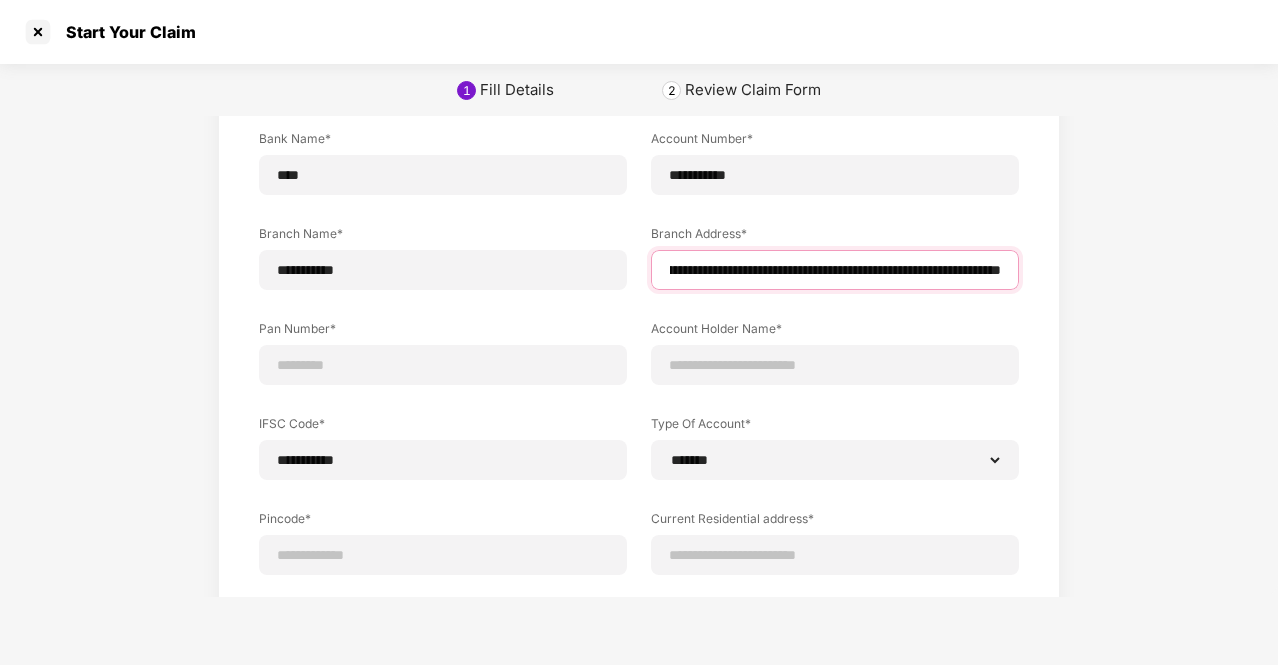 scroll, scrollTop: 0, scrollLeft: 542, axis: horizontal 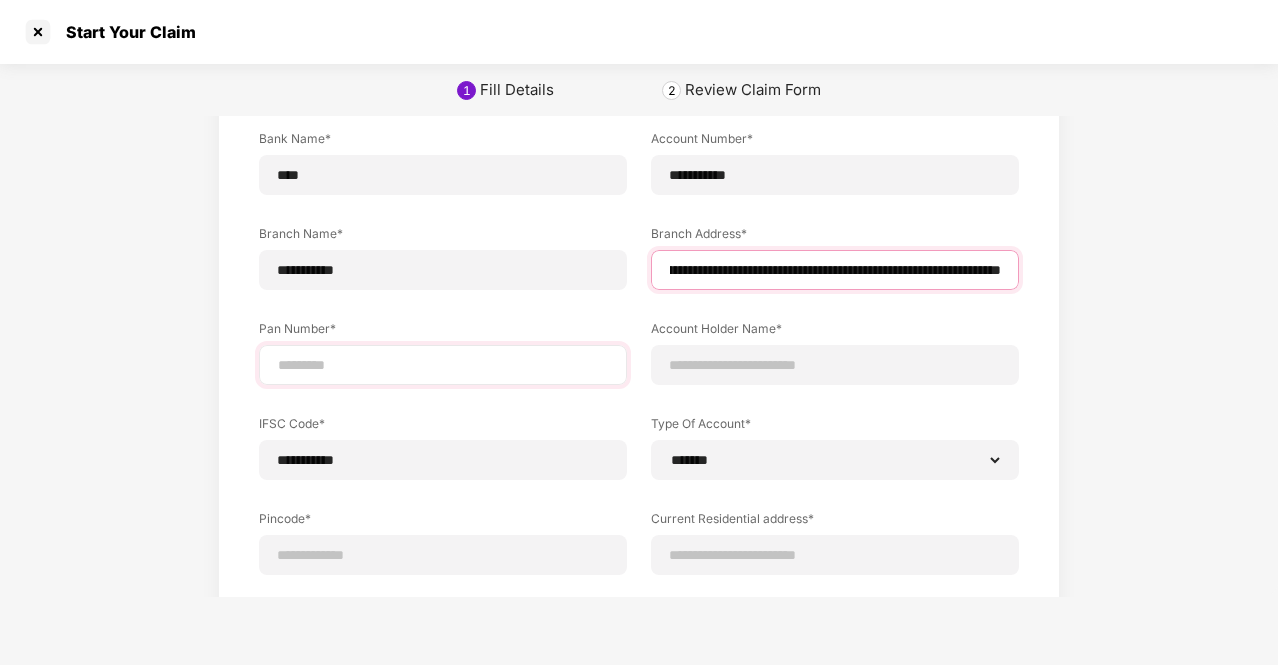 type on "**********" 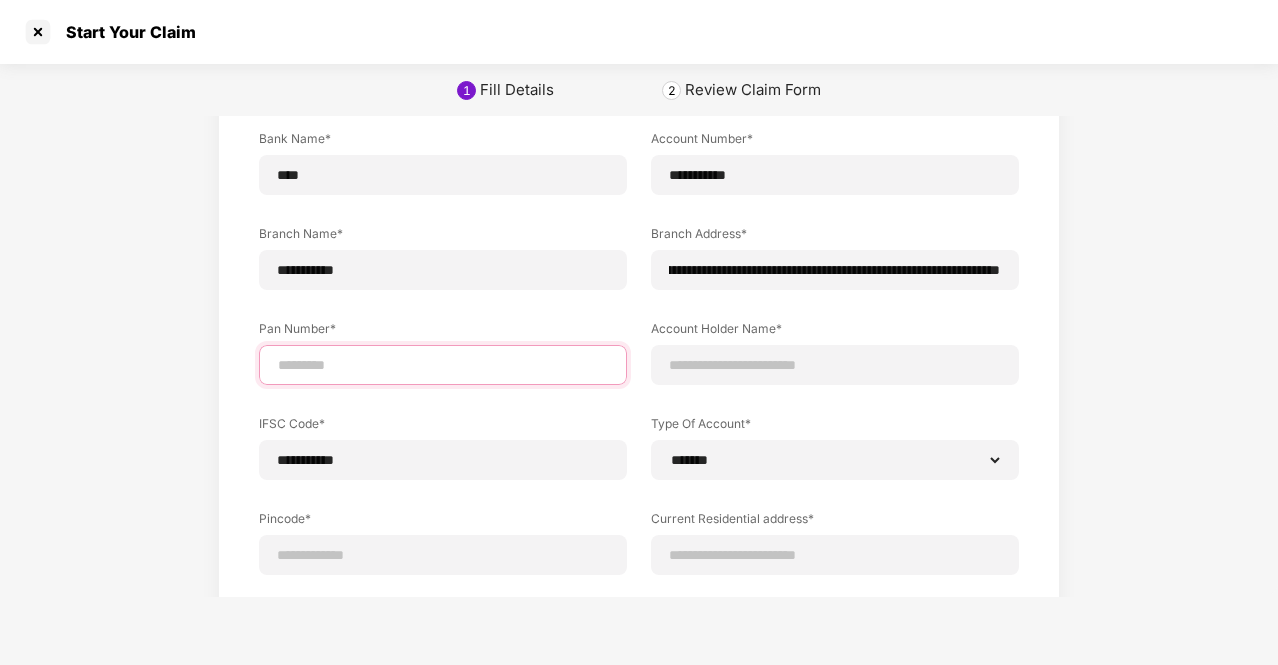 click at bounding box center [443, 365] 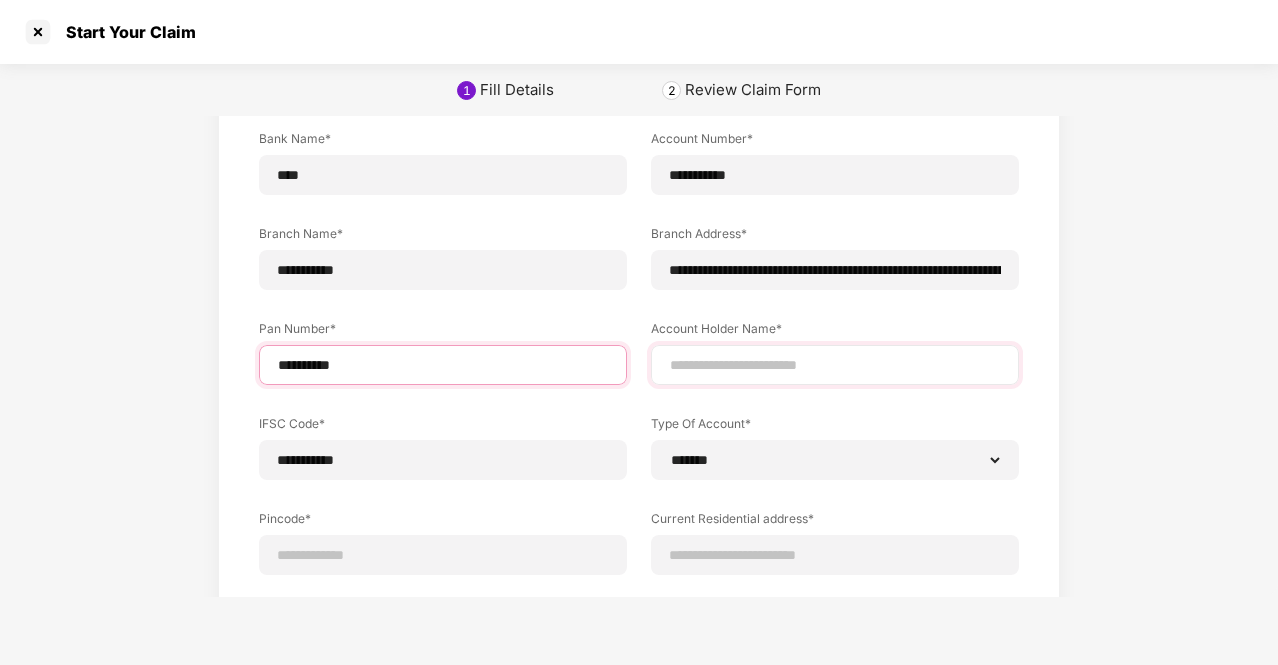 type on "**********" 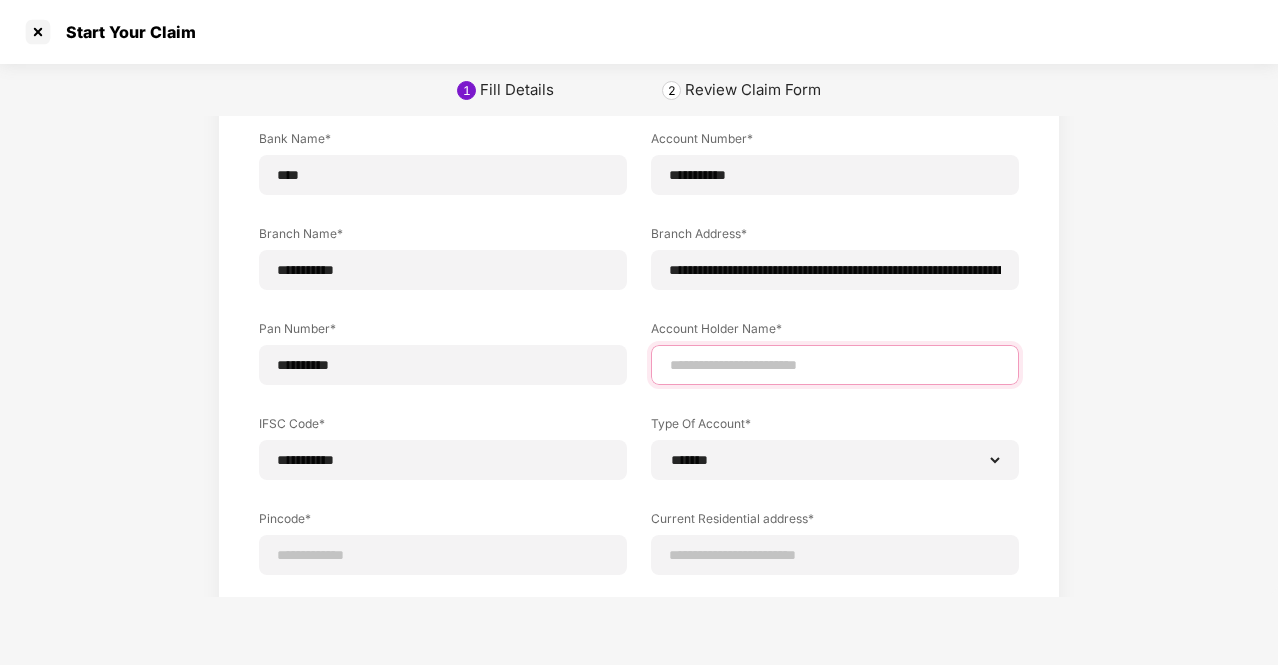 click at bounding box center [835, 365] 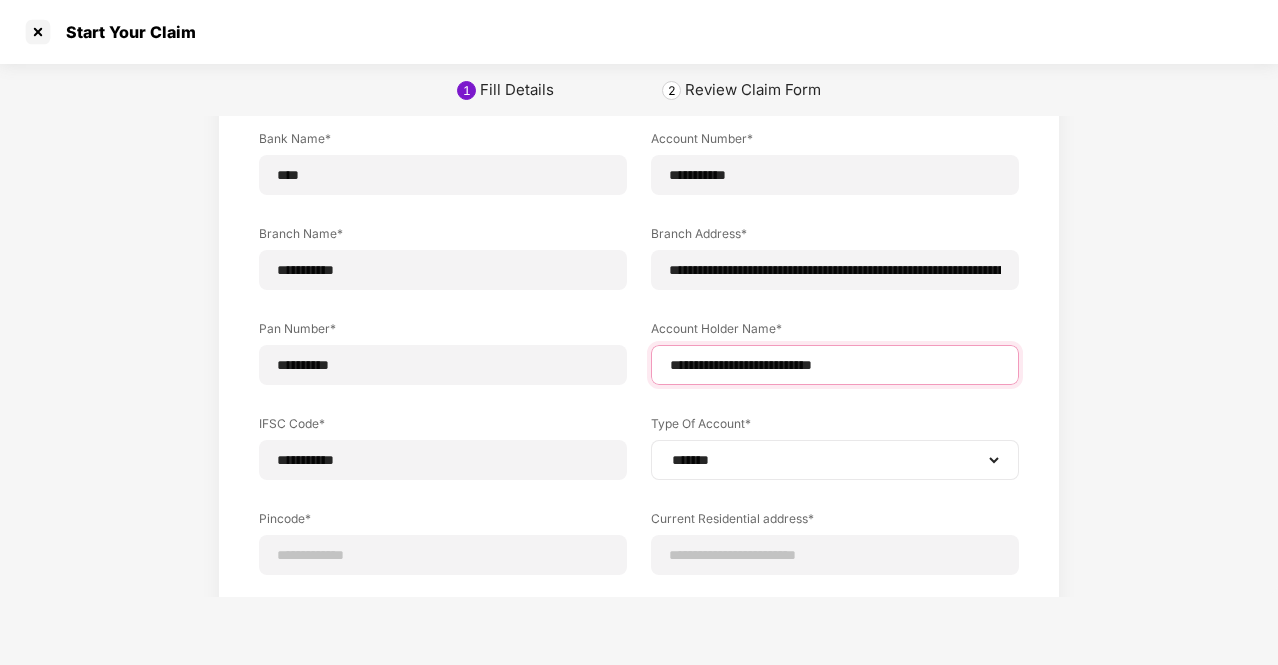 type on "**********" 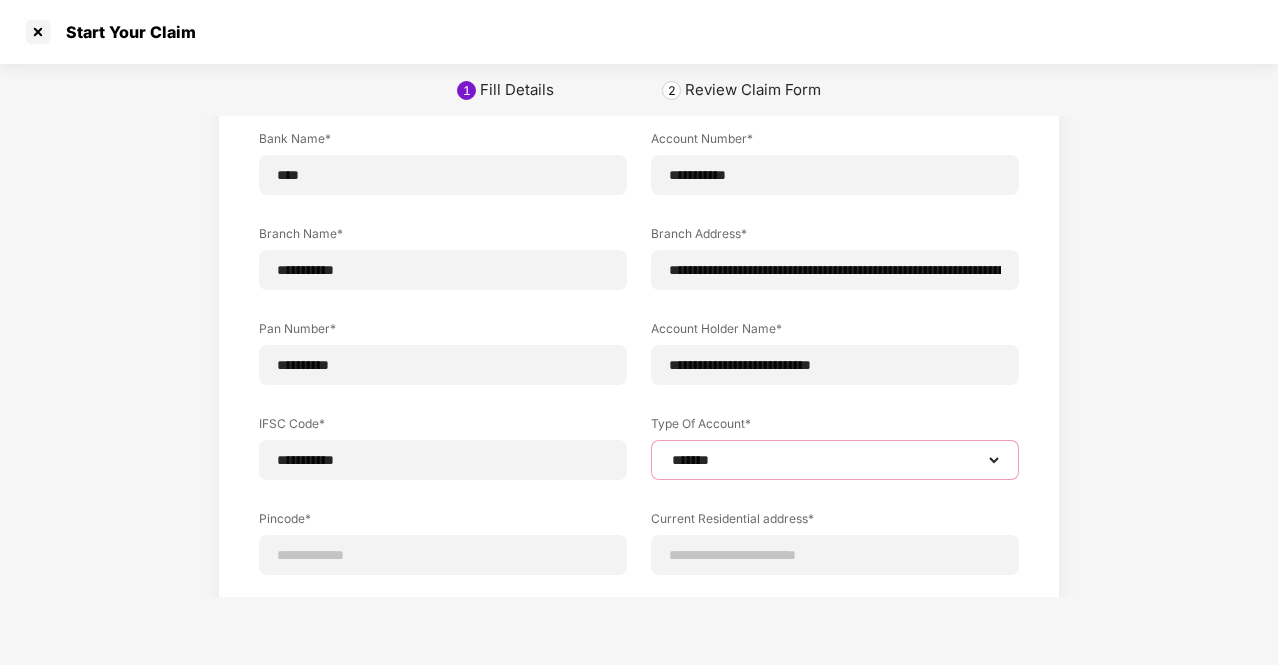 click on "**********" at bounding box center (835, 460) 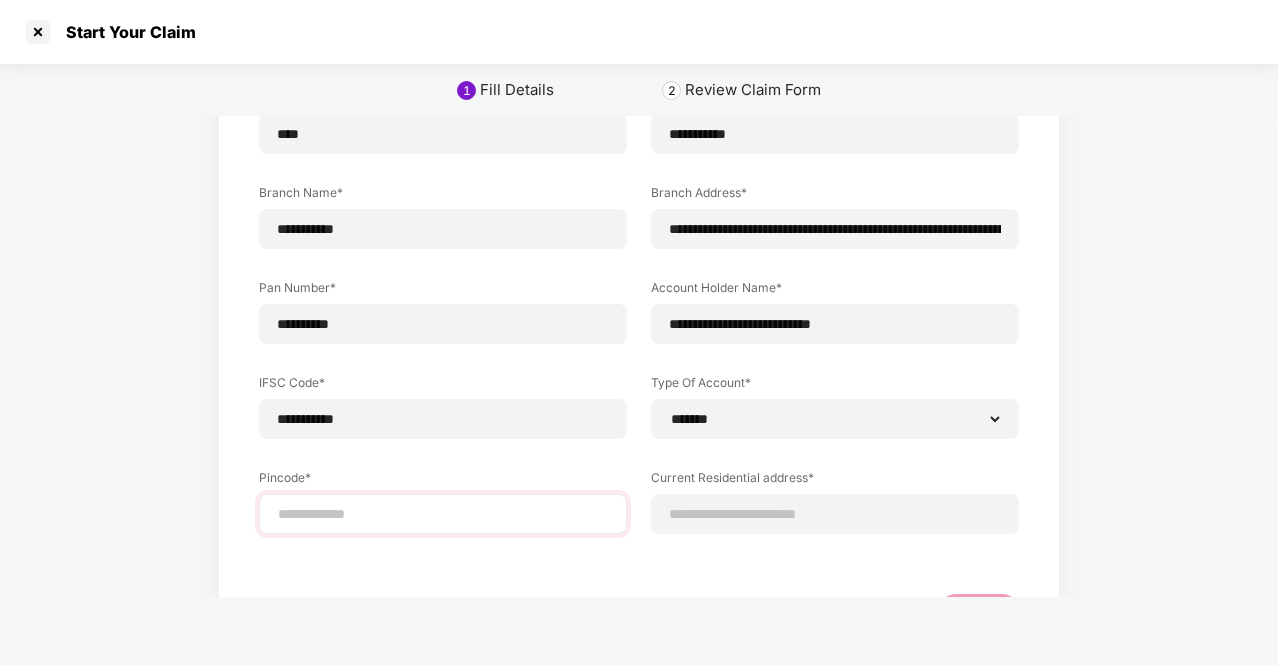 scroll, scrollTop: 201, scrollLeft: 0, axis: vertical 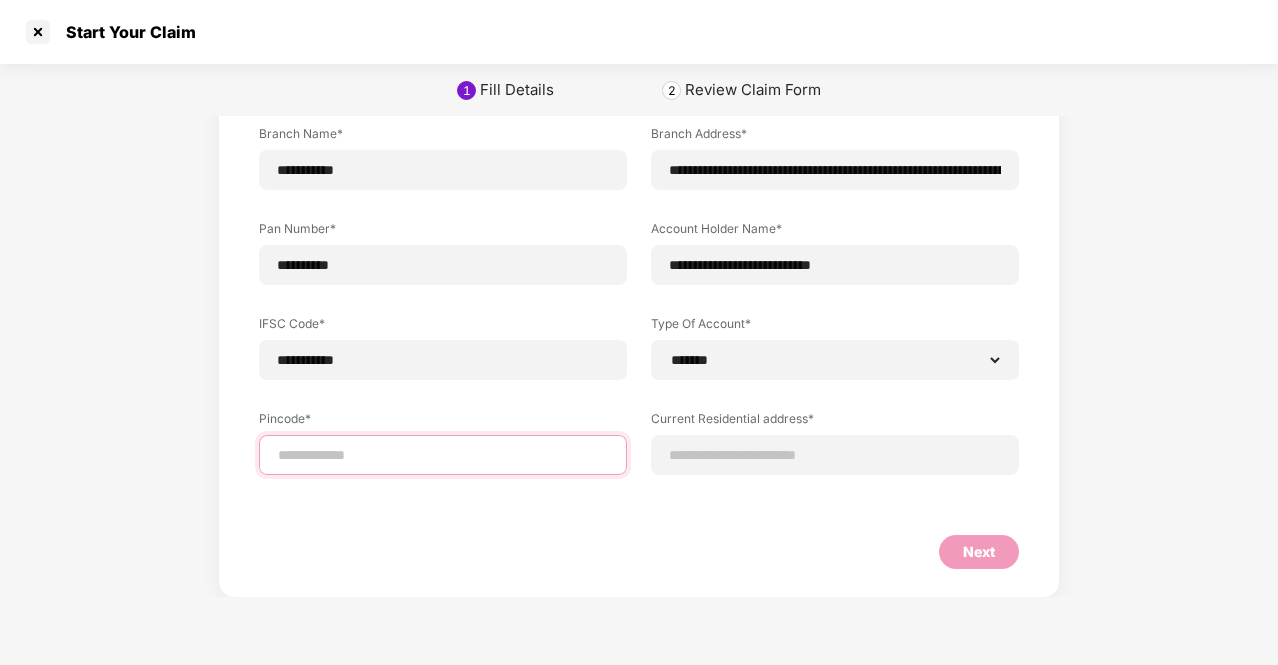 click at bounding box center (443, 455) 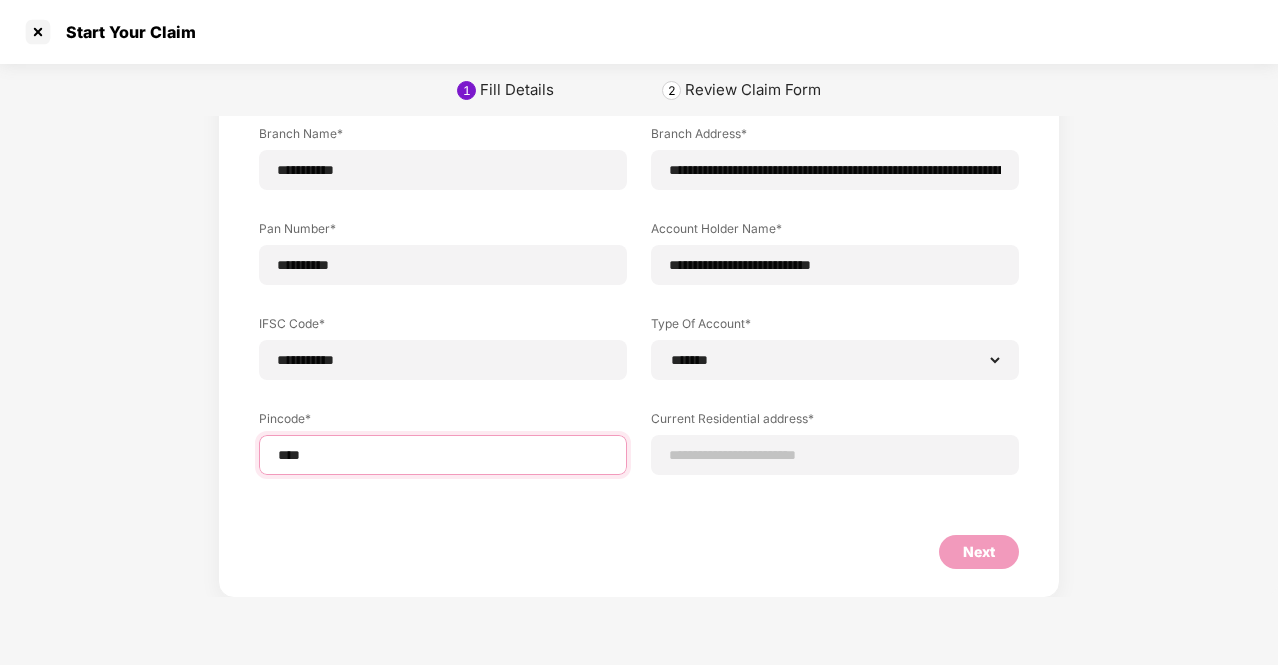 type on "*****" 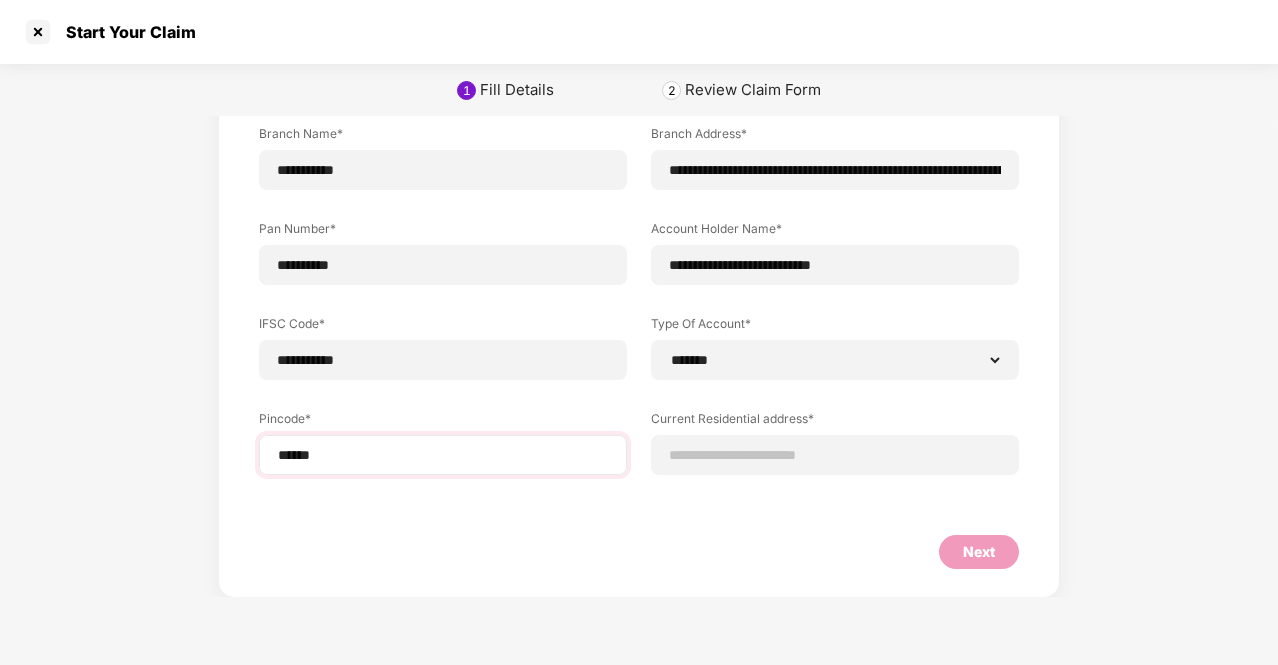 select on "*******" 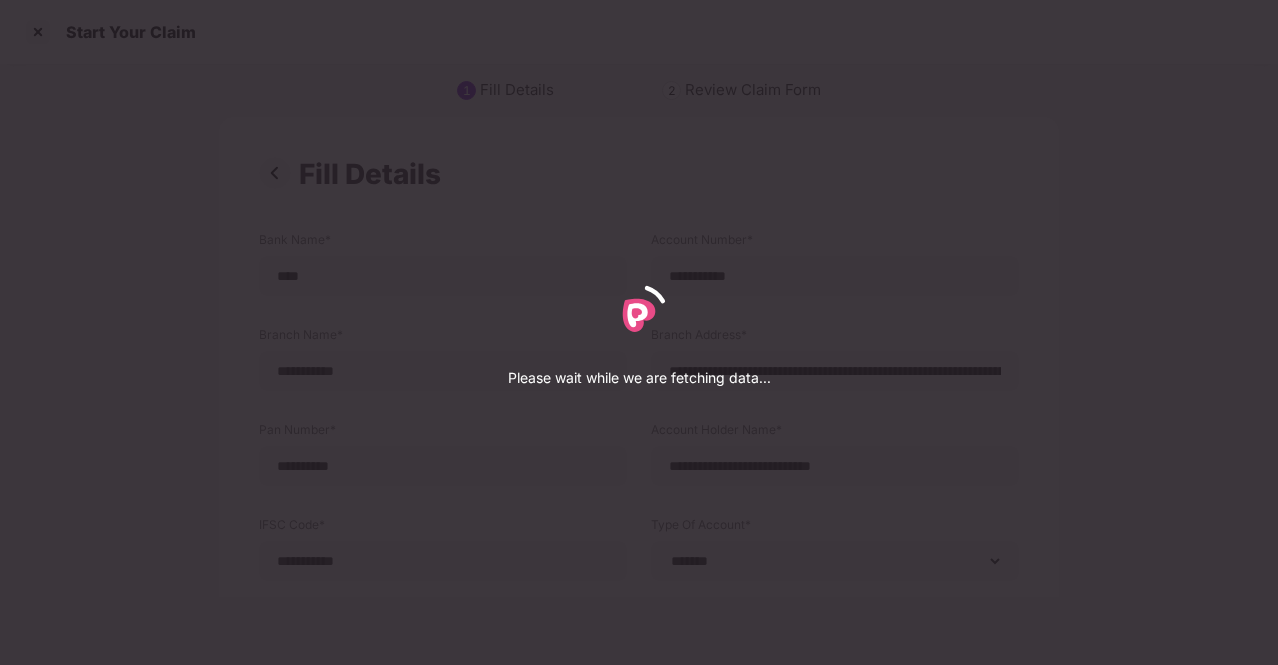 select on "*******" 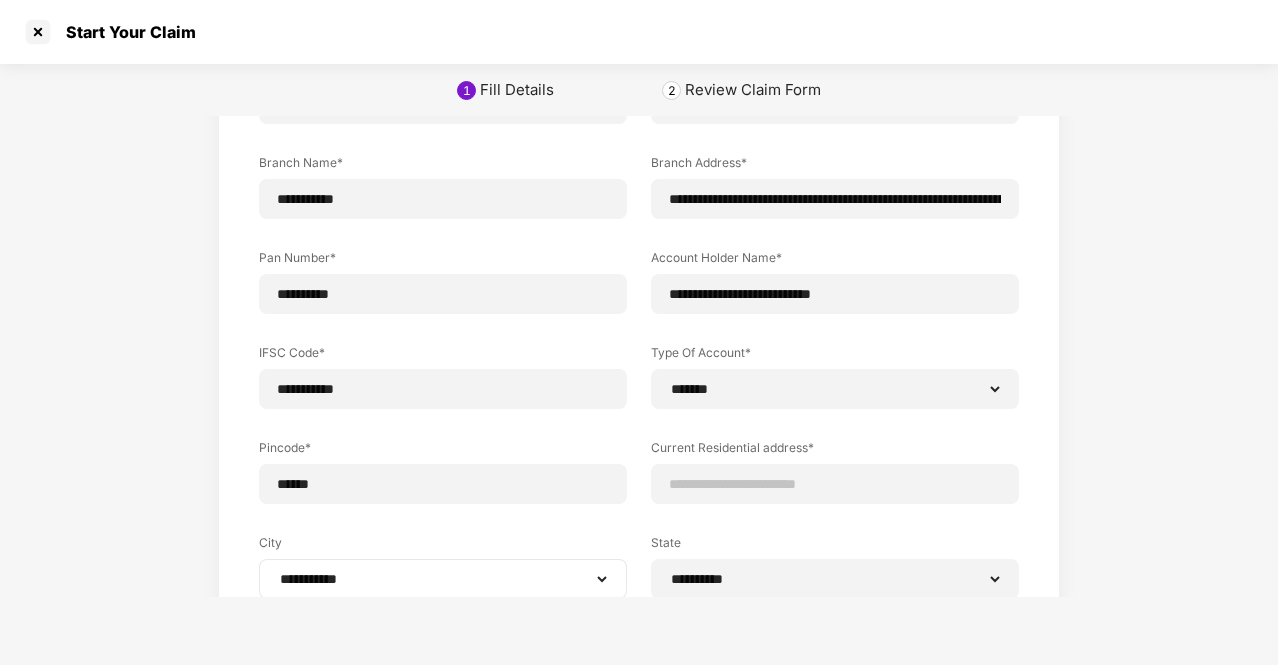 scroll, scrollTop: 296, scrollLeft: 0, axis: vertical 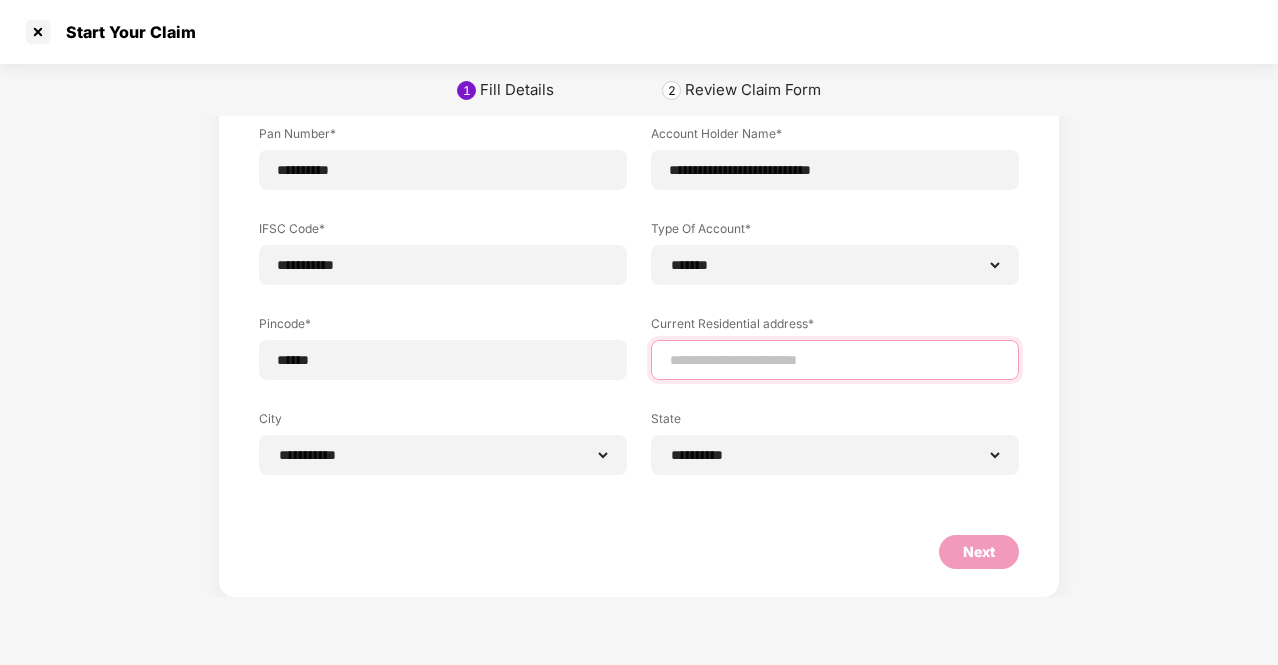 click at bounding box center (835, 360) 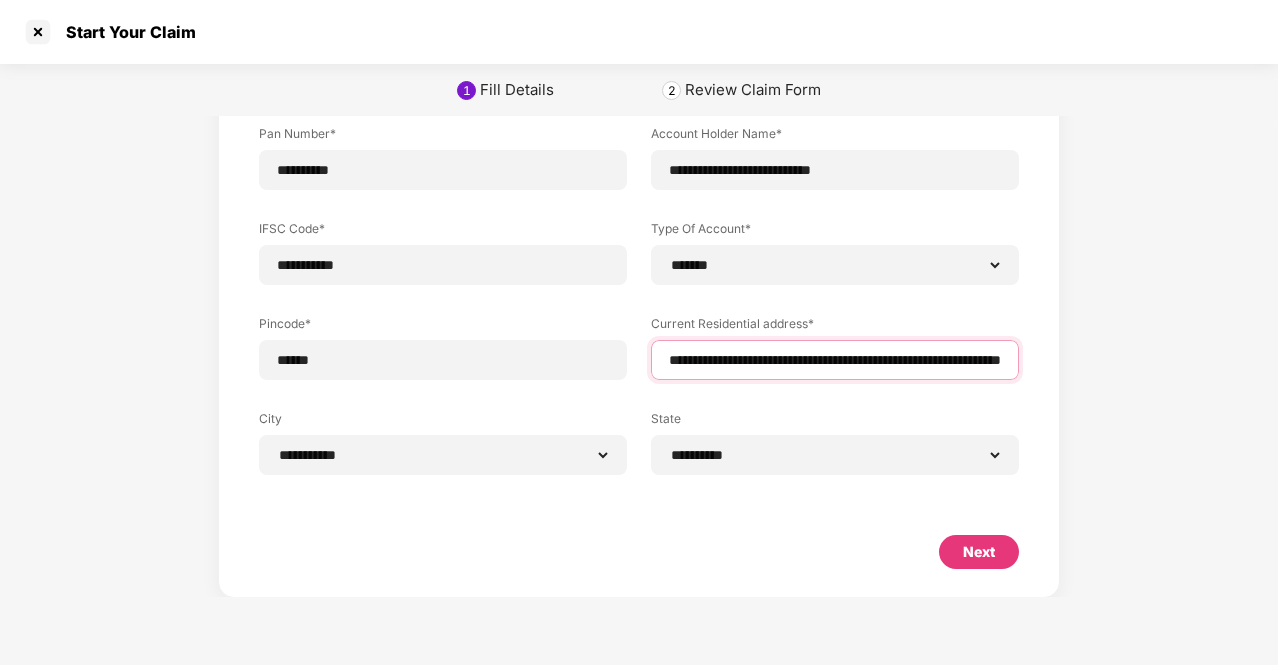 scroll, scrollTop: 0, scrollLeft: 120, axis: horizontal 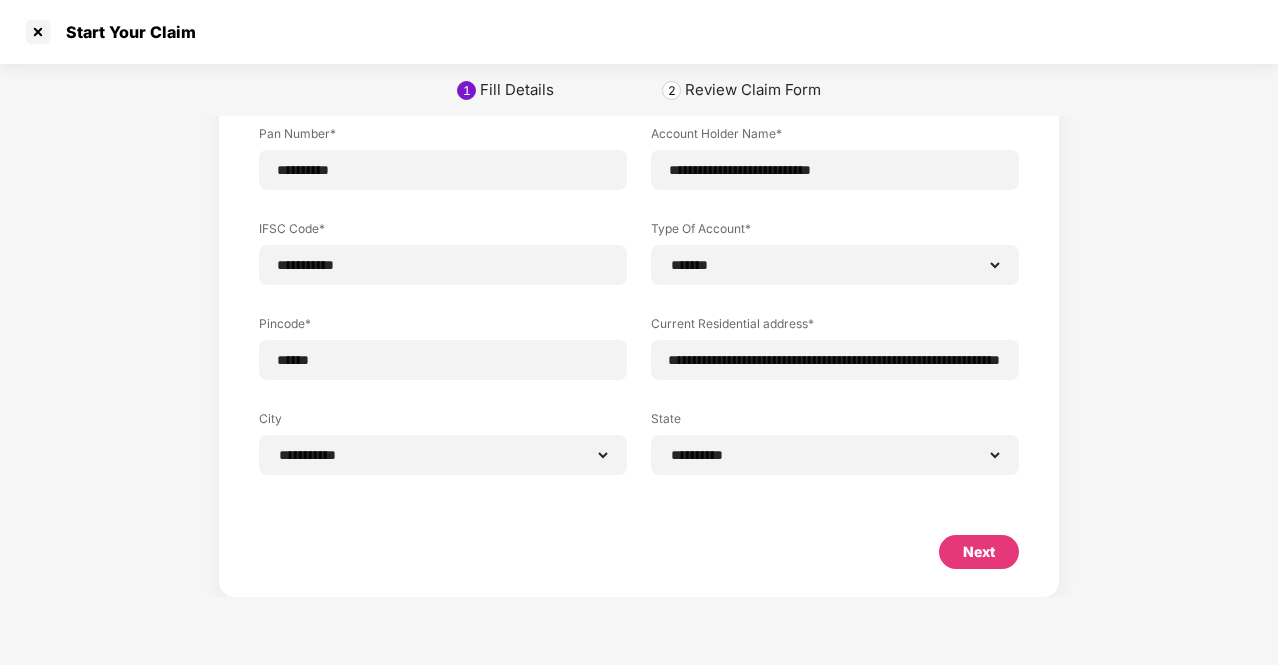 click on "Next" at bounding box center [979, 552] 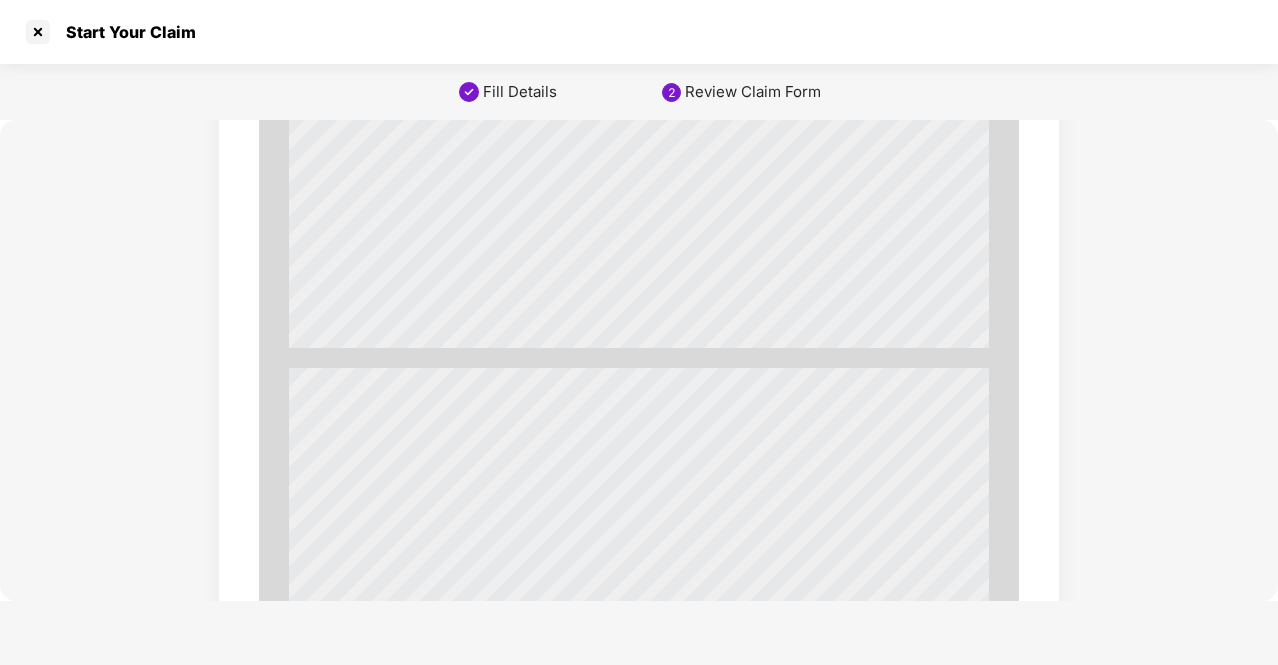 scroll, scrollTop: 1000, scrollLeft: 0, axis: vertical 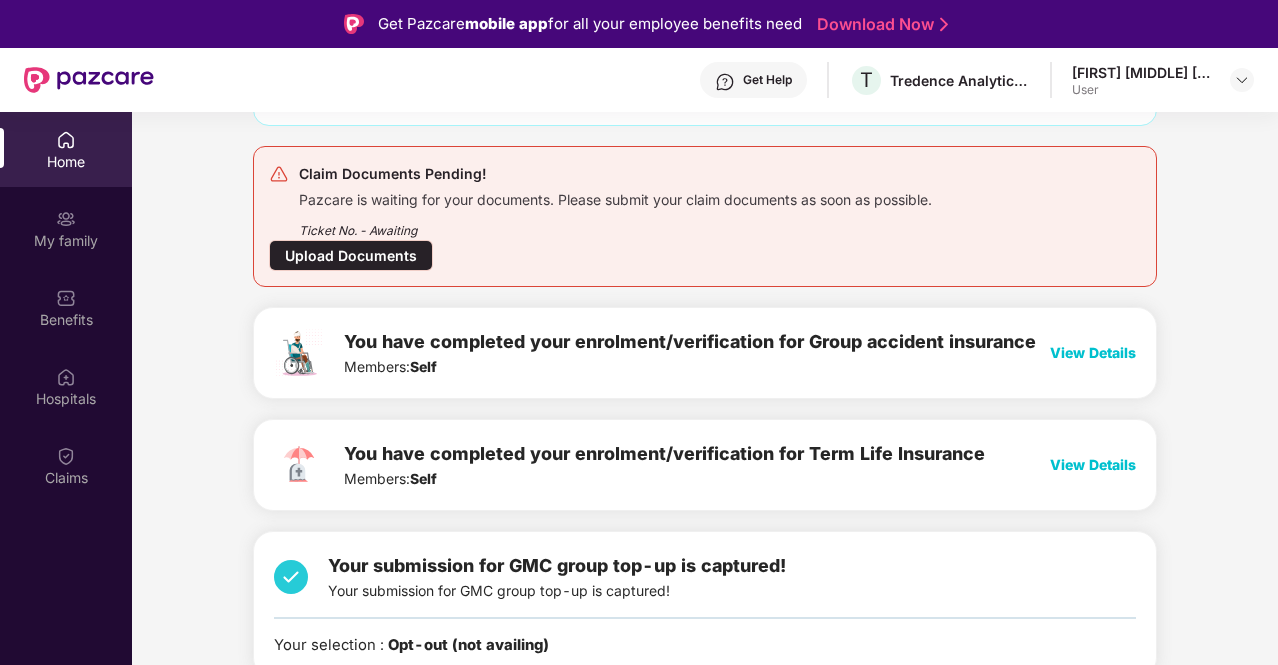click on "Upload Documents" at bounding box center (351, 255) 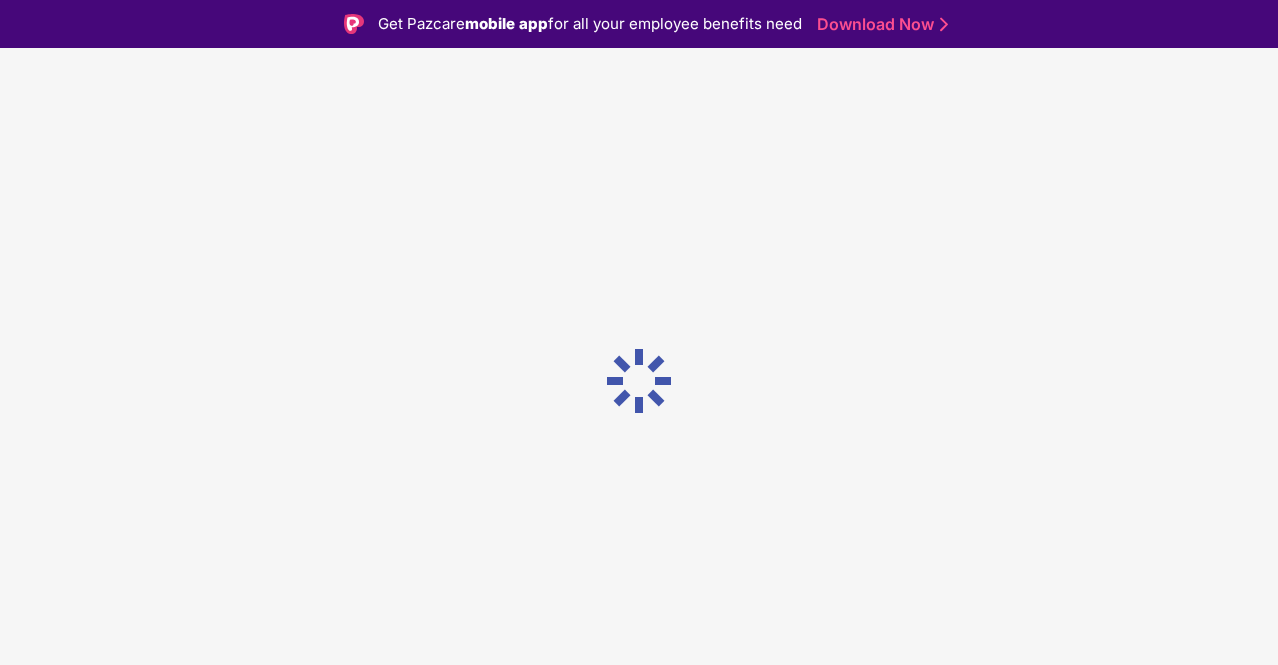 scroll, scrollTop: 0, scrollLeft: 0, axis: both 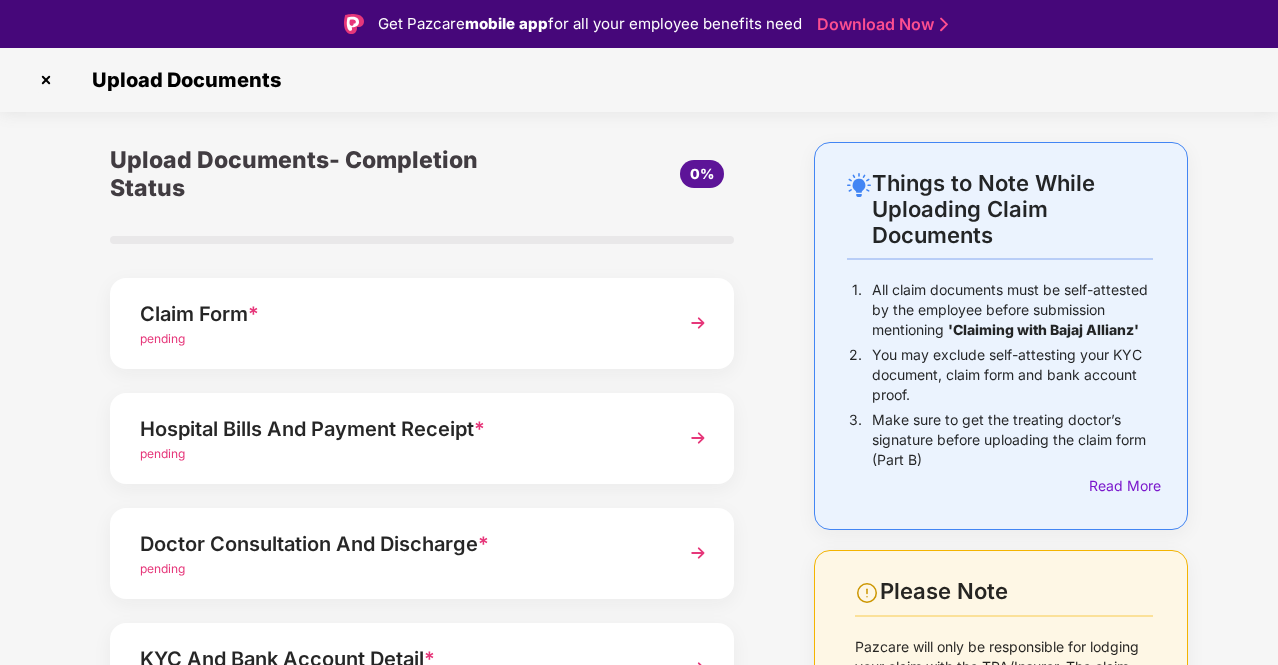 click on "Claim Form *" at bounding box center (398, 314) 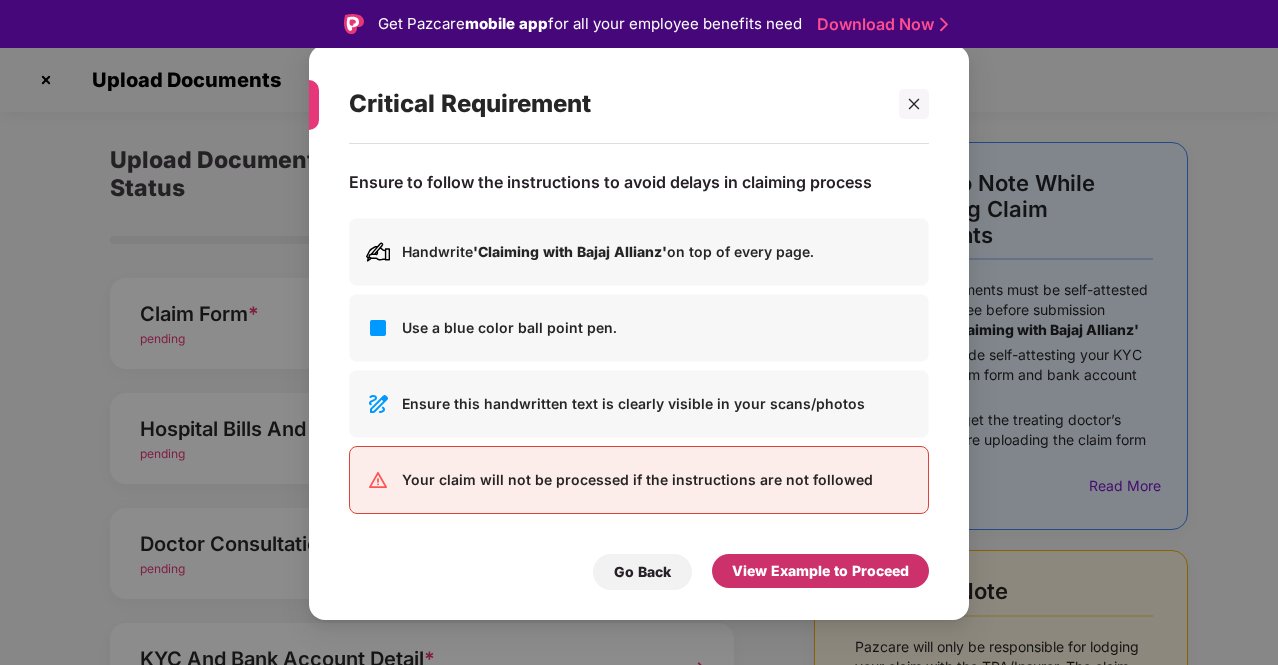 click on "View Example to Proceed" at bounding box center (820, 571) 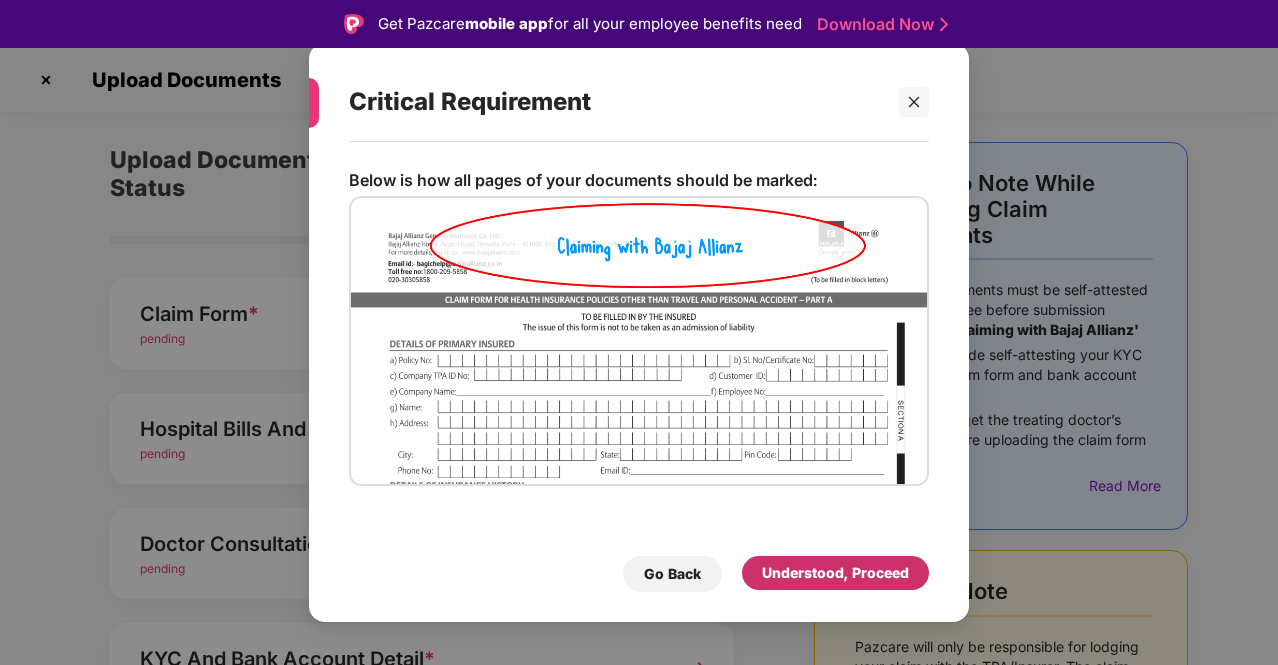 click on "Understood, Proceed" at bounding box center (835, 573) 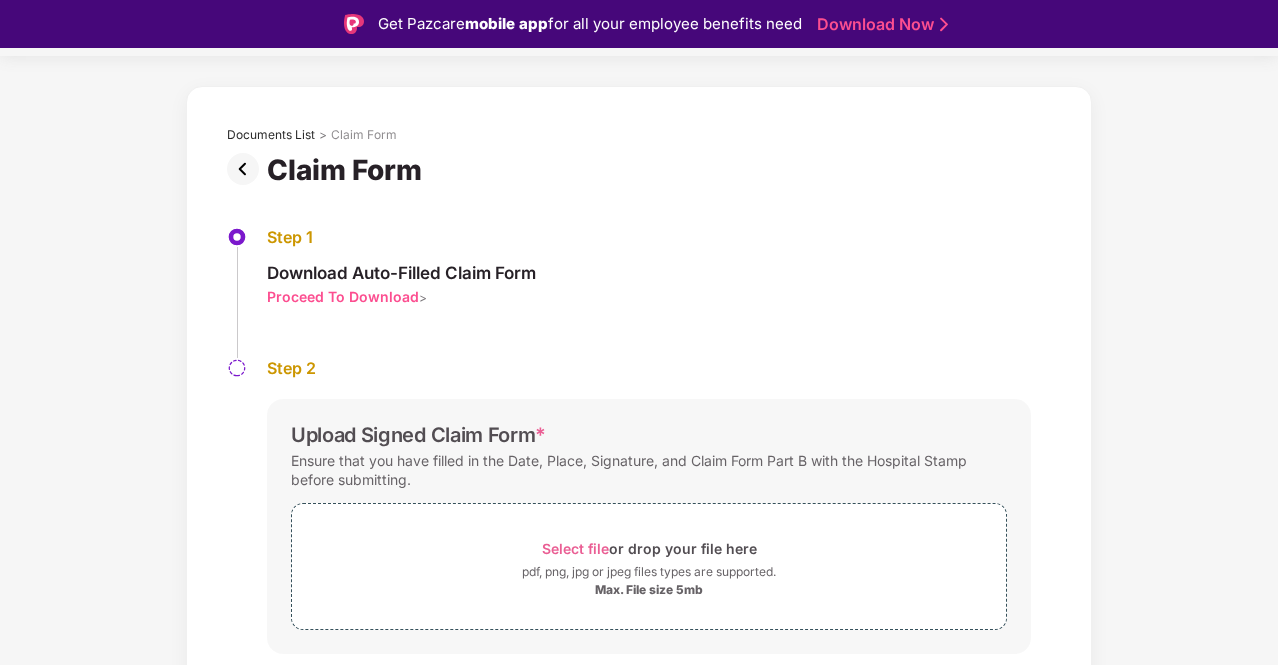 scroll, scrollTop: 100, scrollLeft: 0, axis: vertical 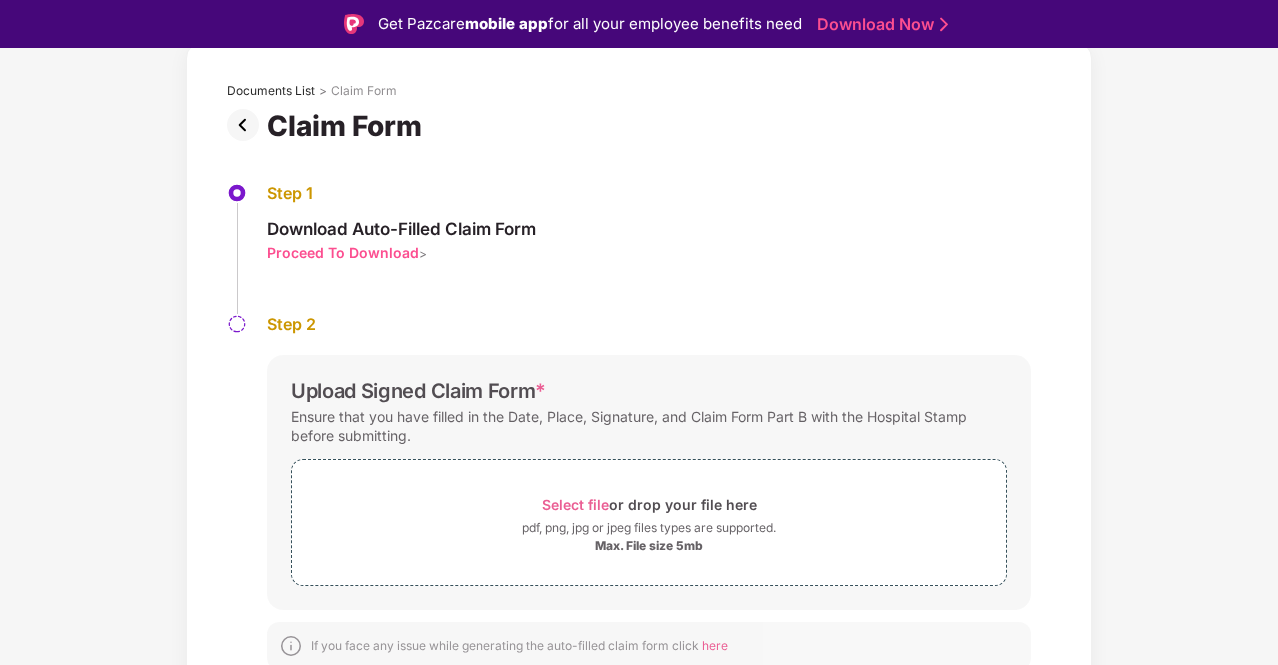 click on "Proceed To Download" at bounding box center (343, 252) 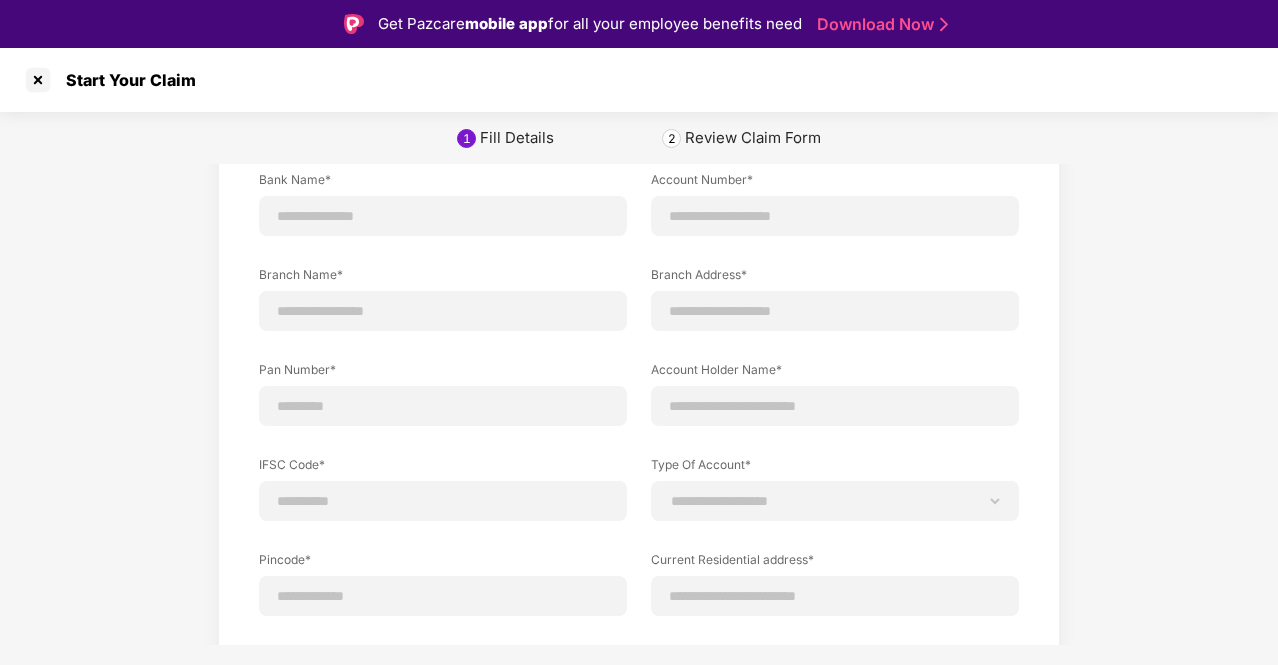 scroll, scrollTop: 201, scrollLeft: 0, axis: vertical 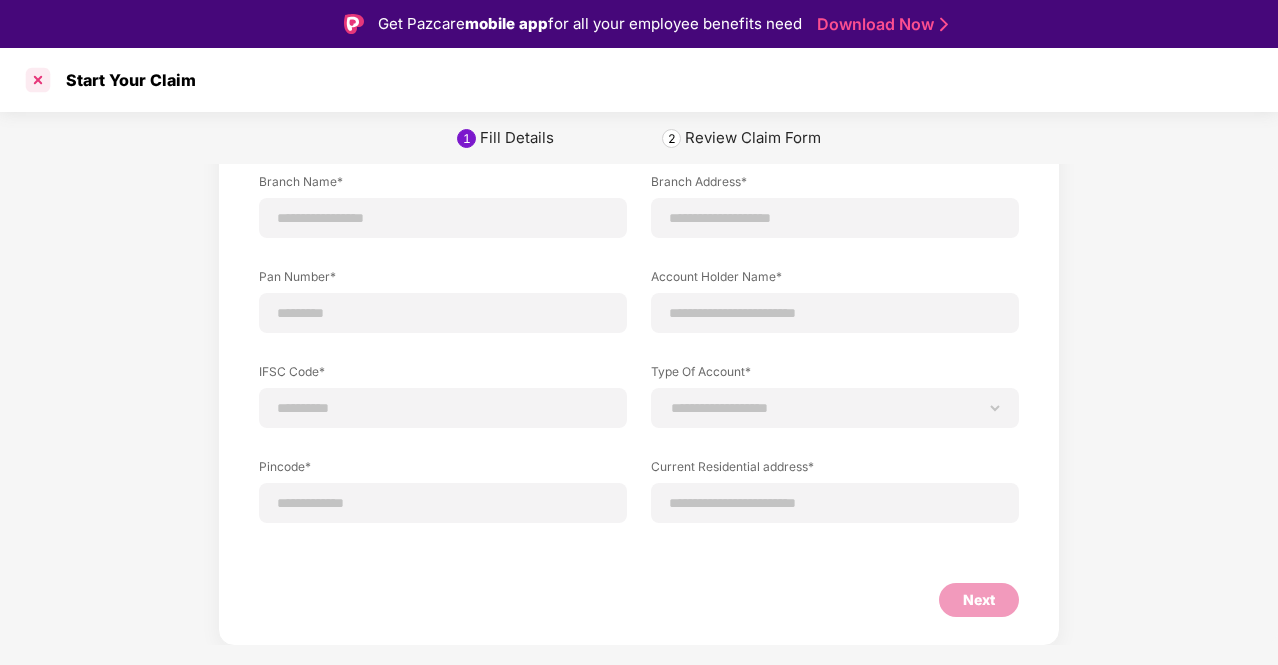 click at bounding box center [38, 80] 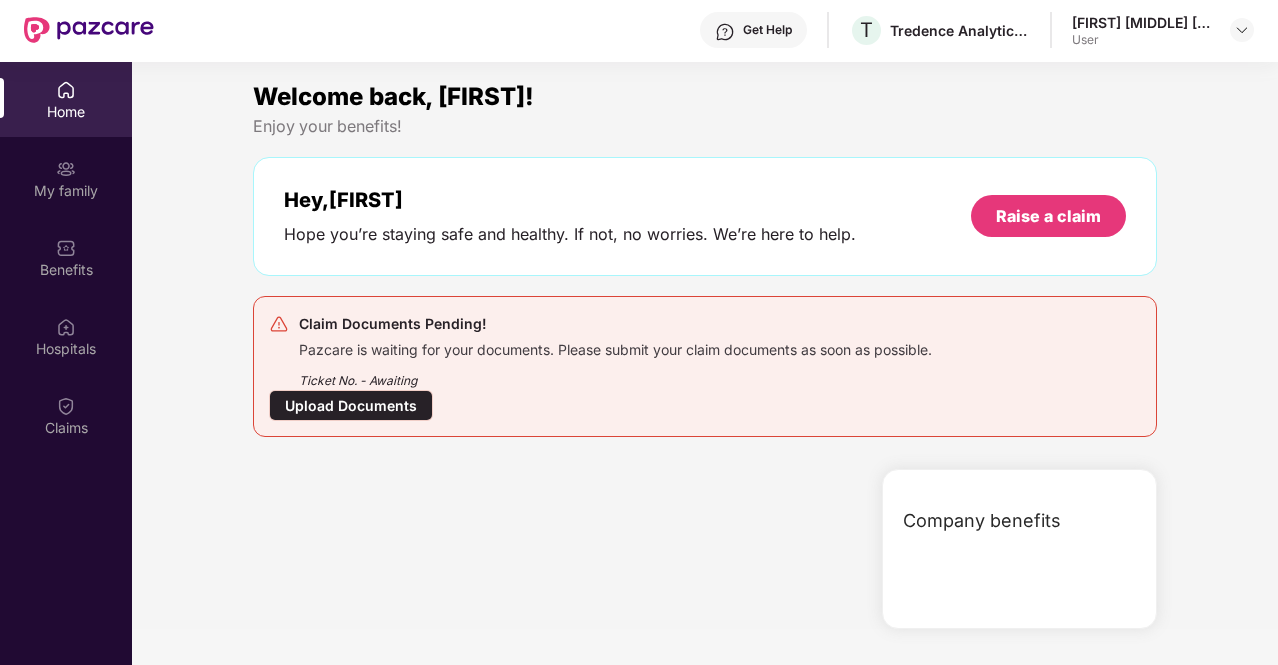 scroll, scrollTop: 0, scrollLeft: 0, axis: both 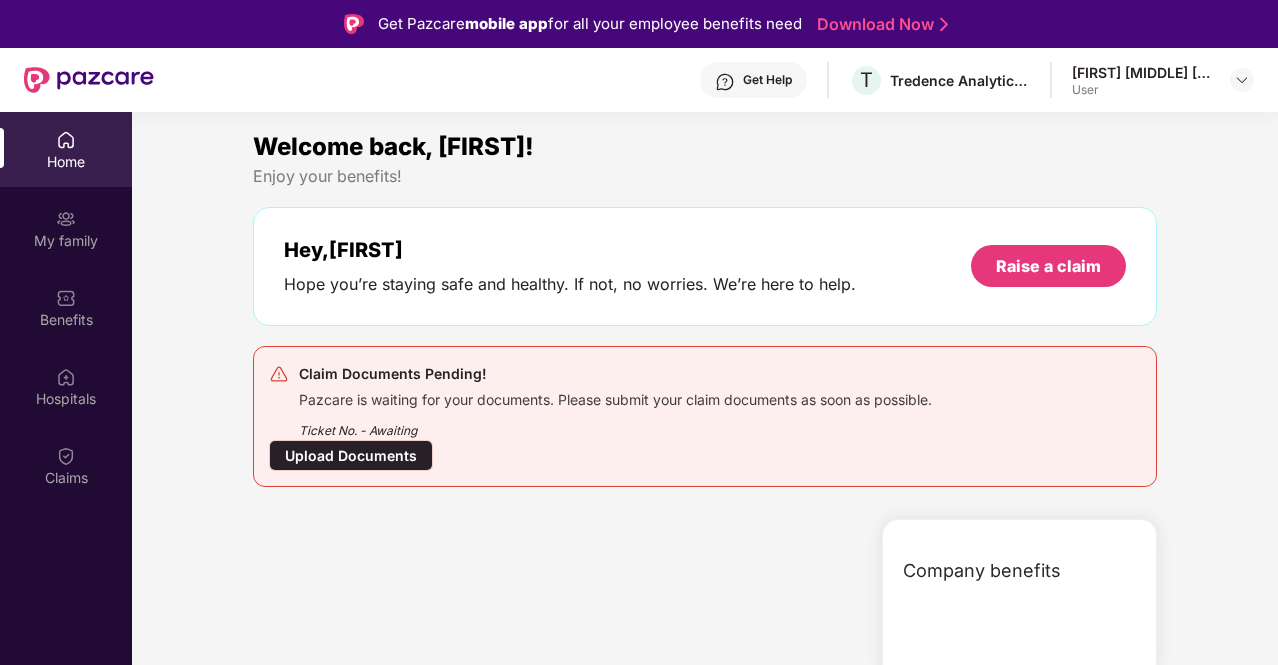 click on "Pazcare is waiting for your documents. Please submit your claim documents as soon as possible." at bounding box center [615, 397] 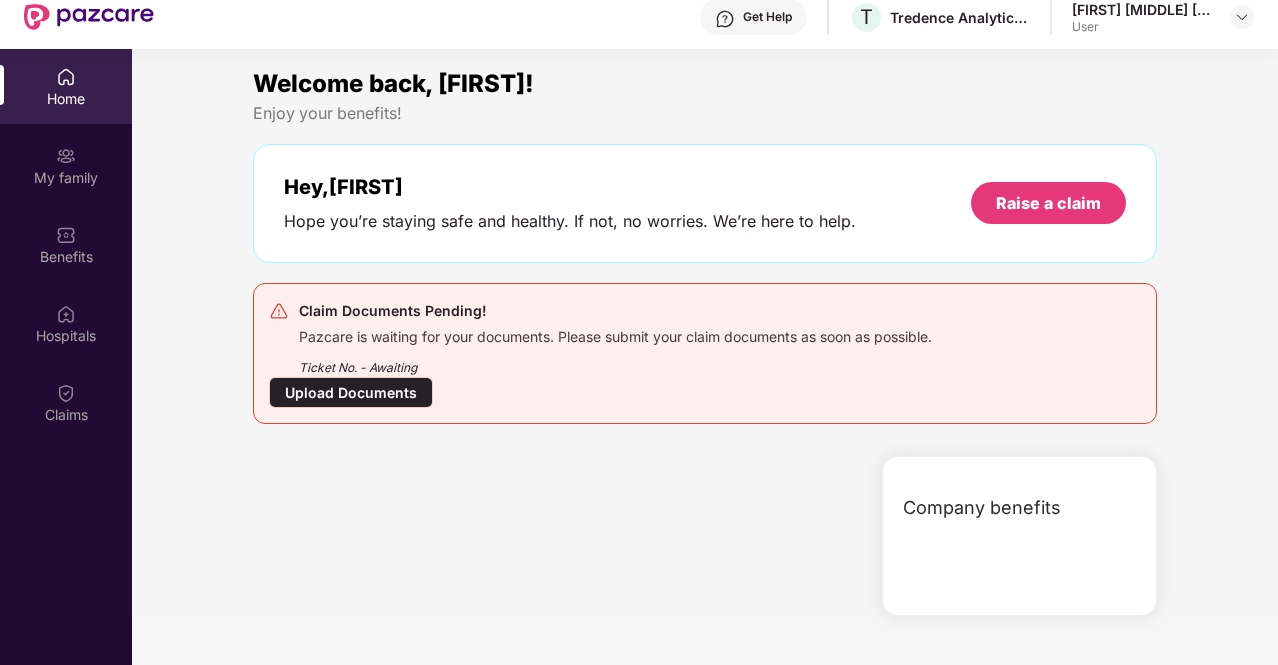 scroll, scrollTop: 112, scrollLeft: 0, axis: vertical 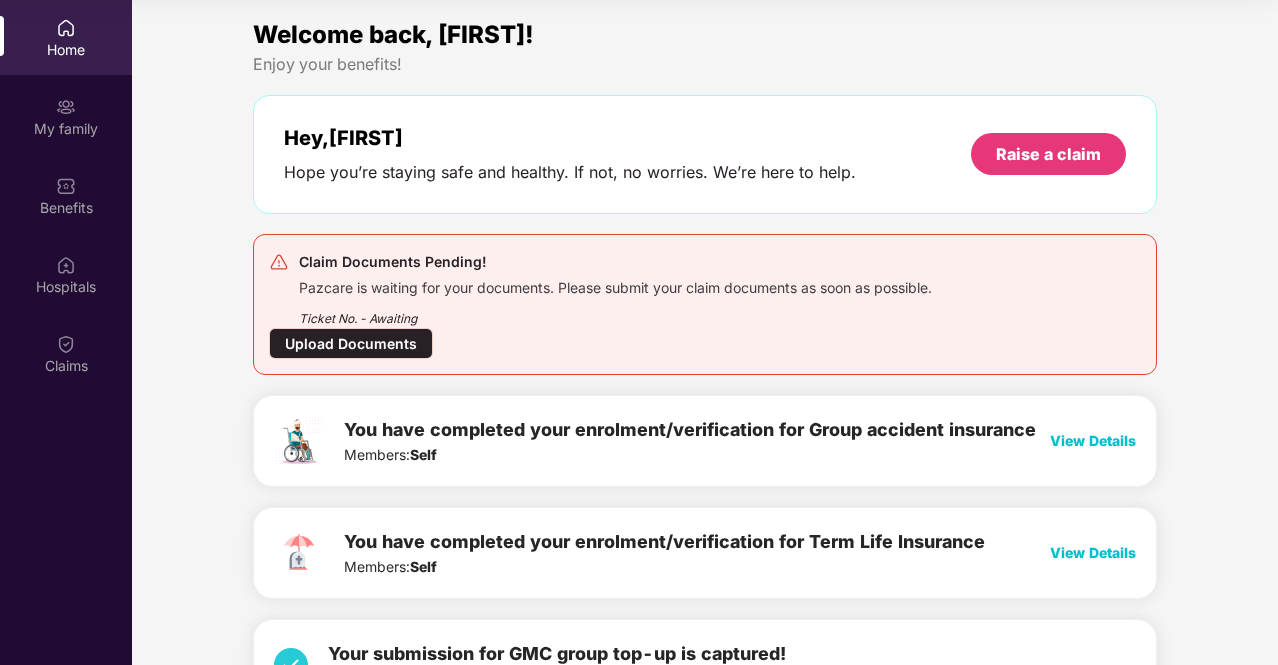 click on "Pazcare is waiting for your documents. Please submit your claim documents as soon as possible." at bounding box center (615, 285) 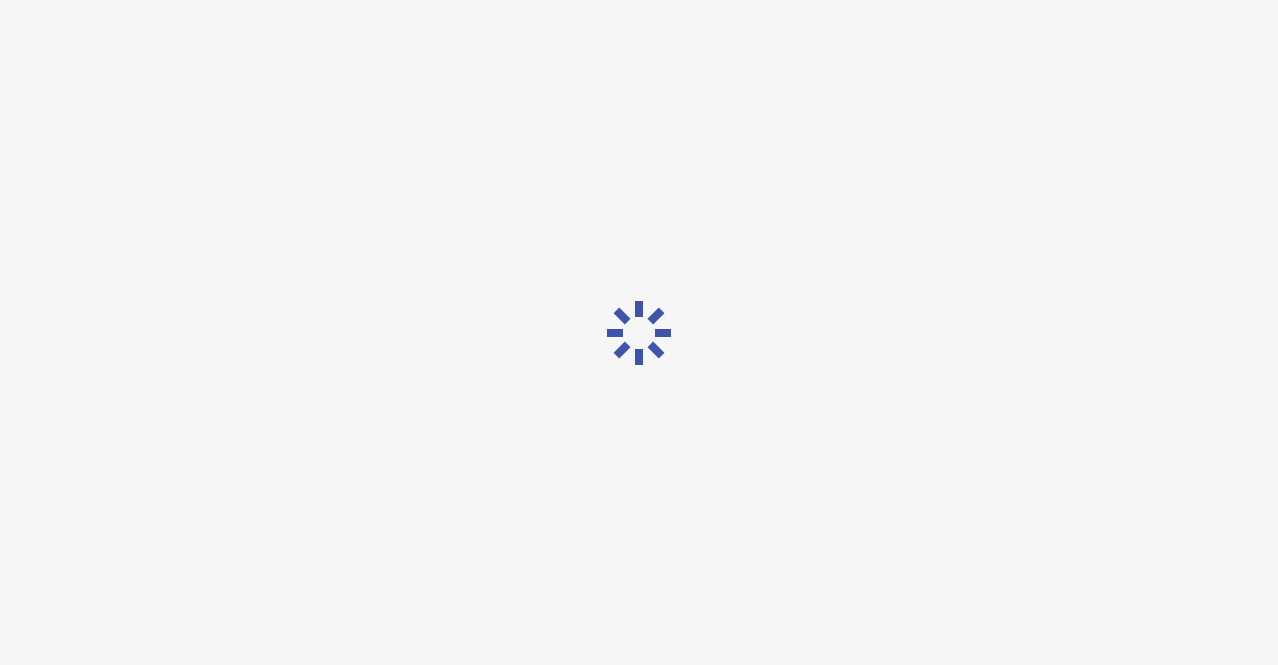 scroll, scrollTop: 48, scrollLeft: 0, axis: vertical 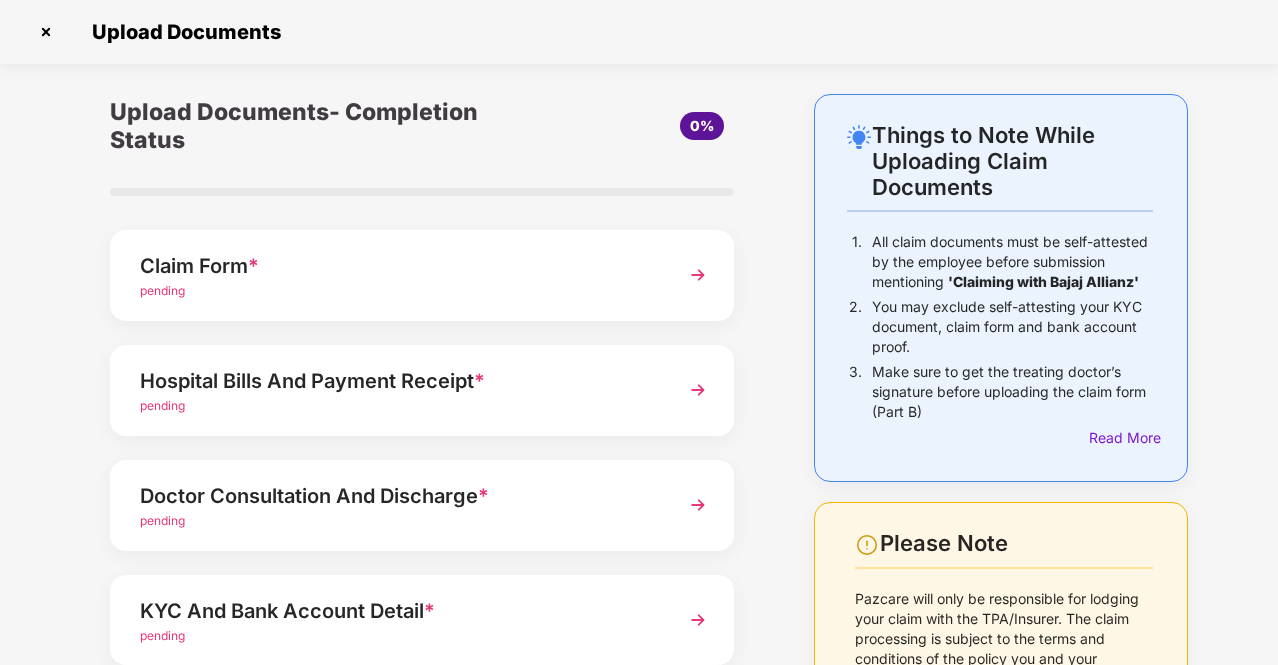 click on "Upload Documents- Completion Status 0% Claim Form * pending  Hospital Bills And Payment Receipt * pending  Doctor Consultation And Discharge * pending  KYC And Bank Account Detail * pending  Other Documents Upload documents like Doctor Prescription, Self attested file etc if available.   Save and Exit  Submit" at bounding box center (422, 503) 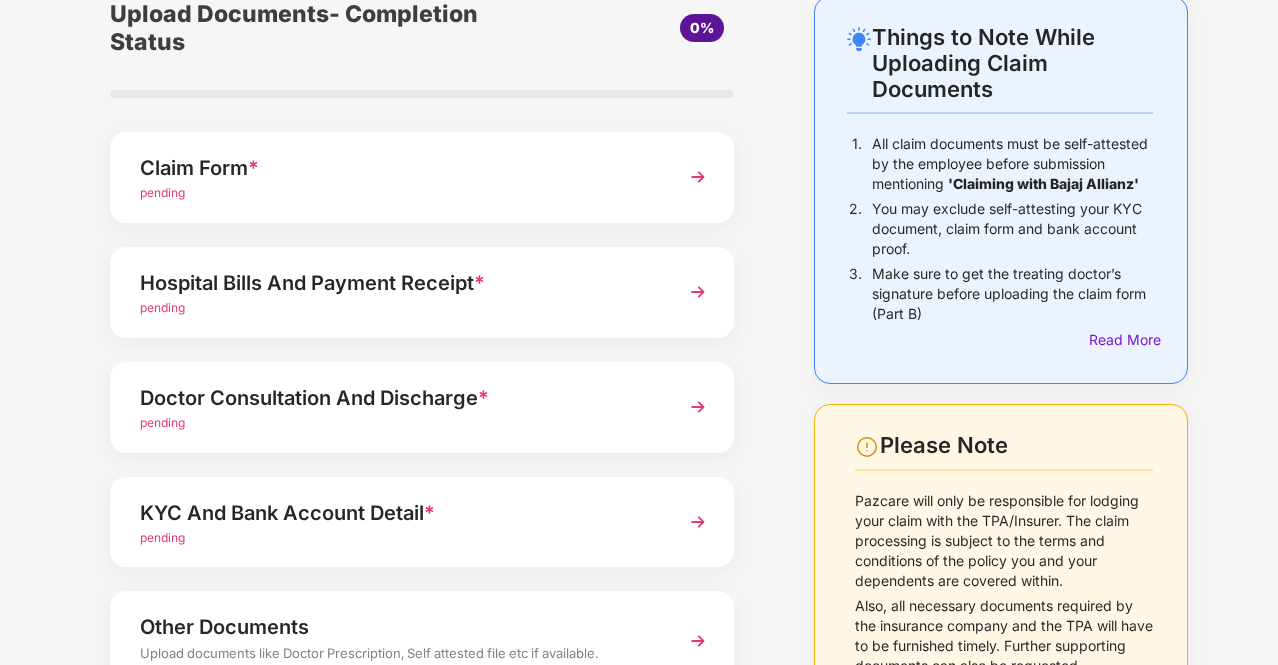 scroll, scrollTop: 0, scrollLeft: 0, axis: both 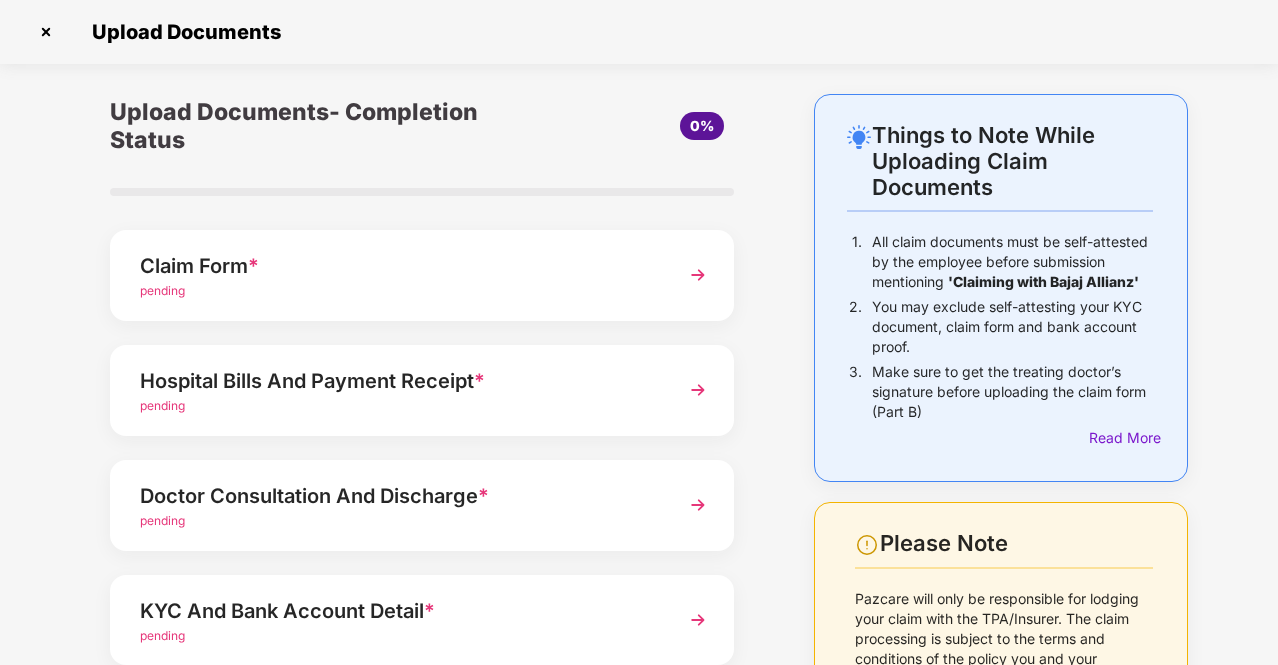 click at bounding box center (46, 32) 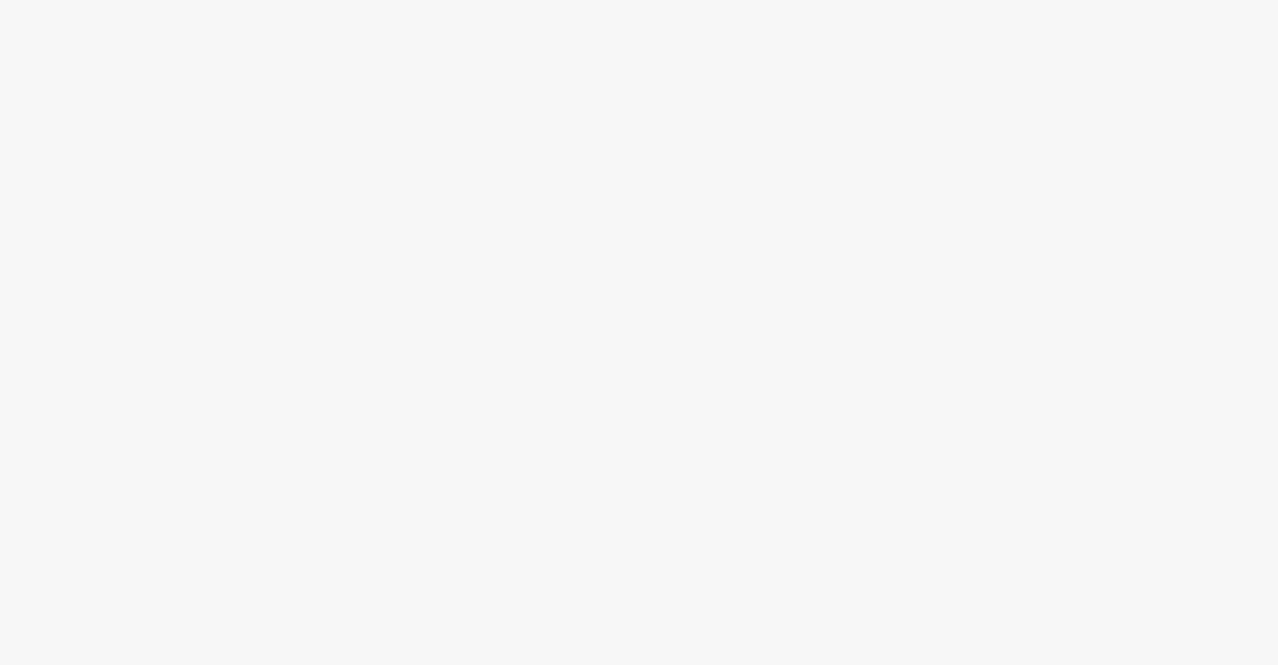 scroll, scrollTop: 0, scrollLeft: 0, axis: both 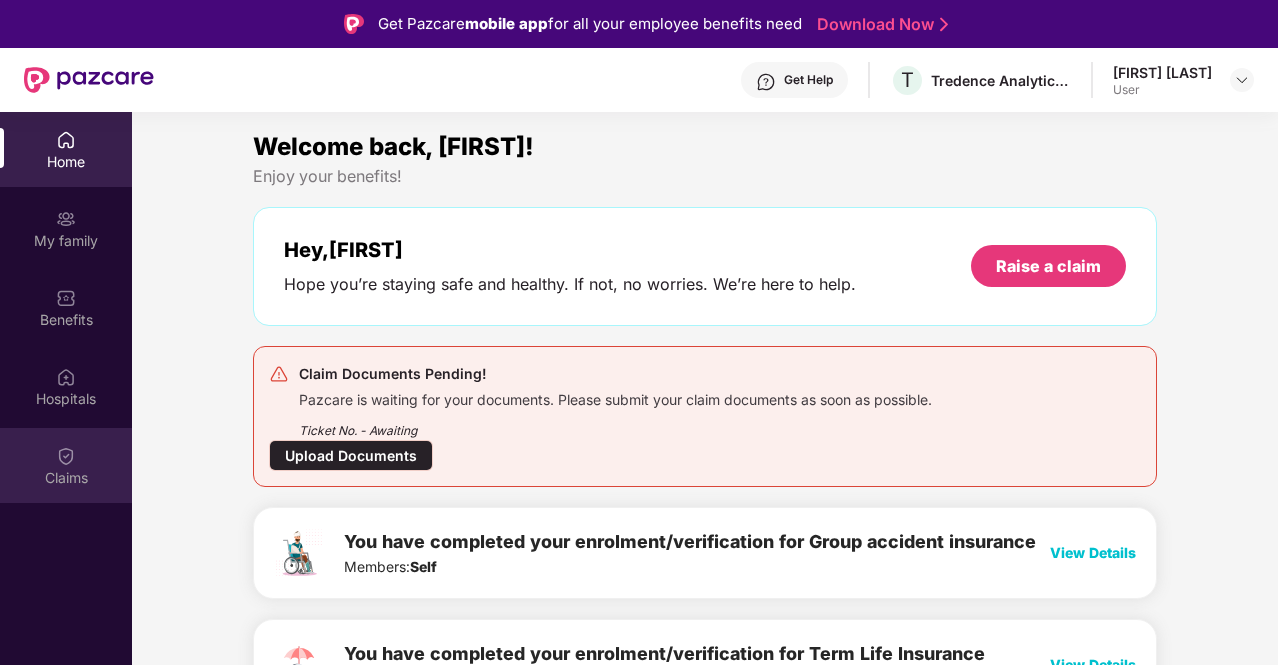 click on "Claims" at bounding box center (66, 478) 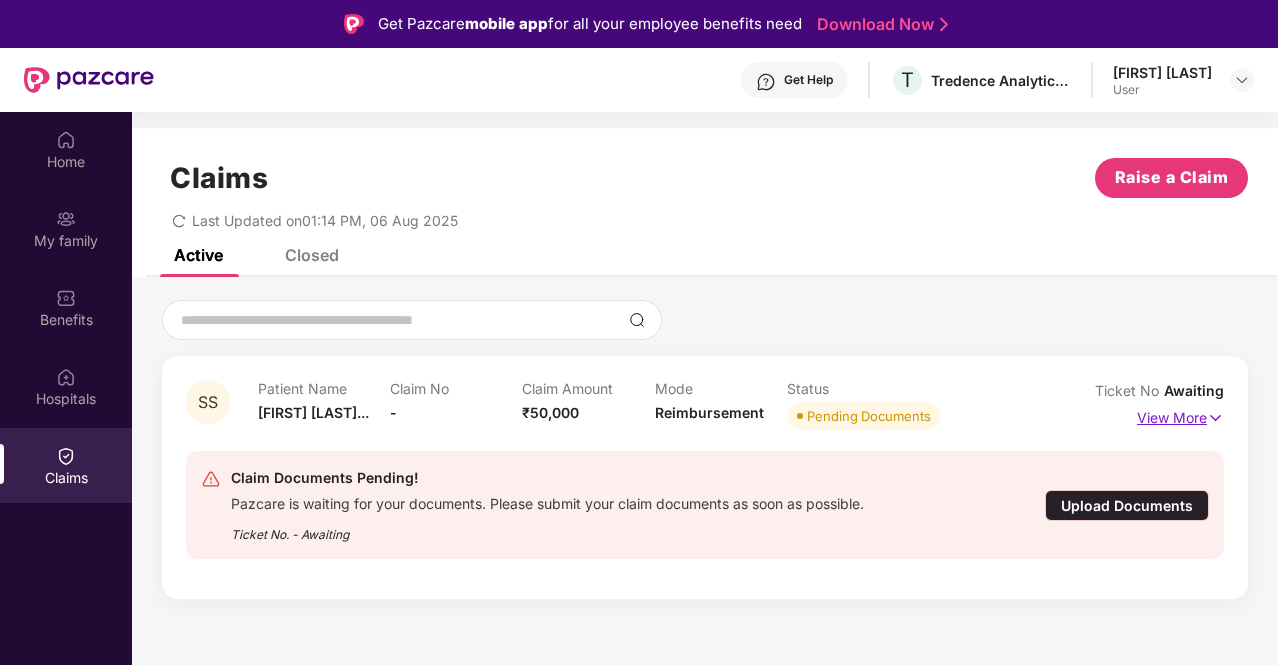 click on "View More" at bounding box center (1180, 415) 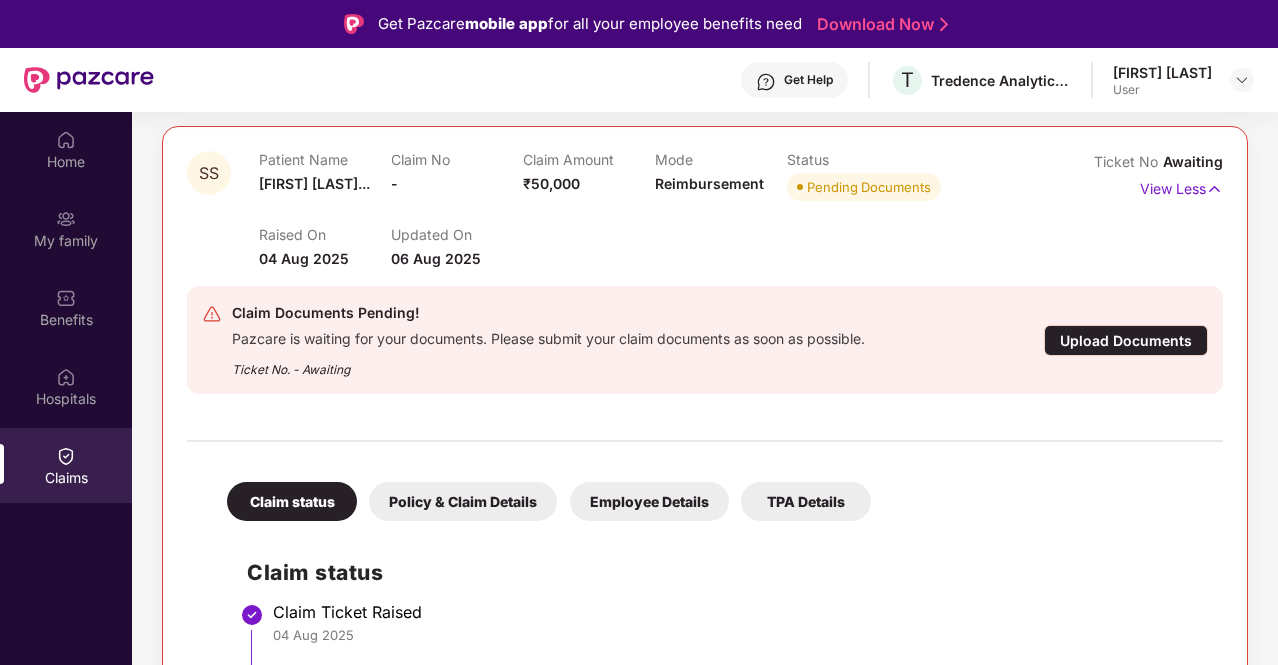 scroll, scrollTop: 246, scrollLeft: 0, axis: vertical 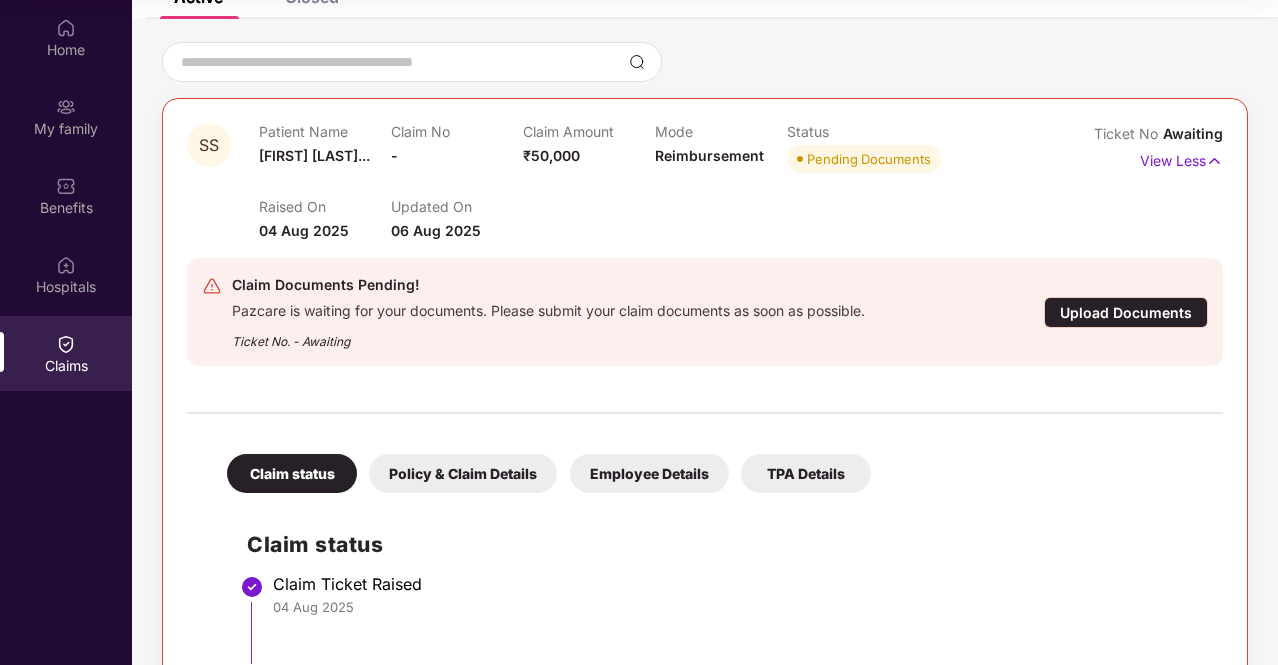 click on "Policy & Claim Details" at bounding box center [463, 473] 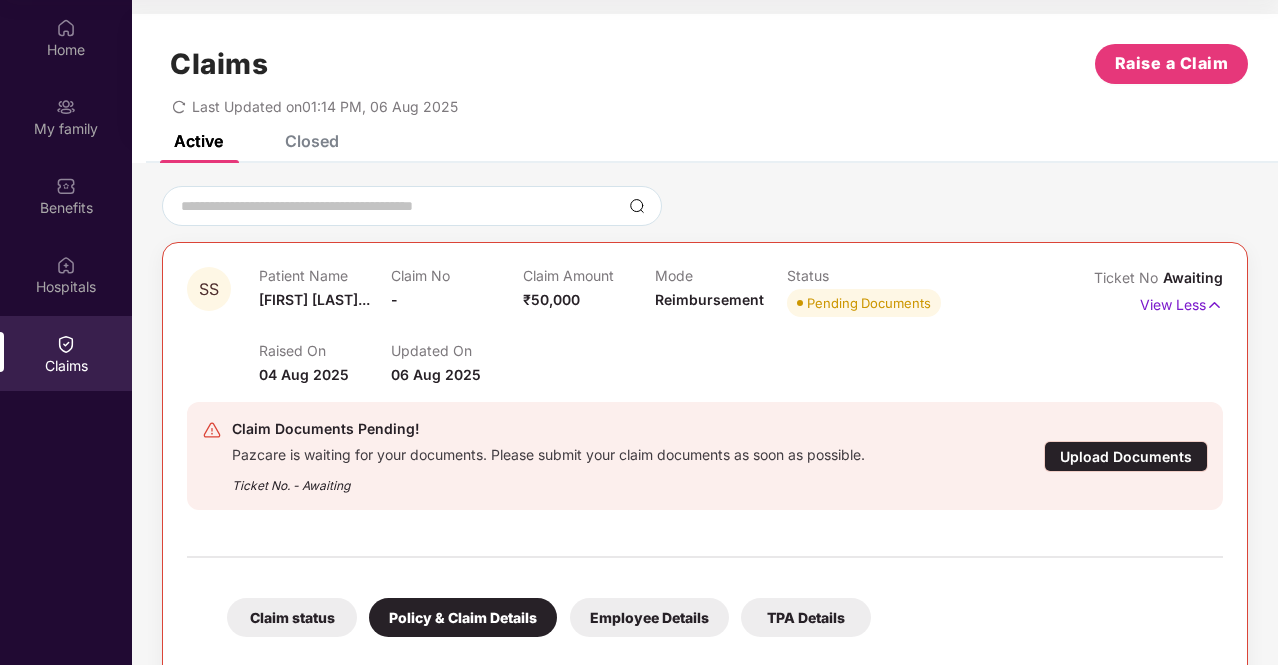 scroll, scrollTop: 0, scrollLeft: 0, axis: both 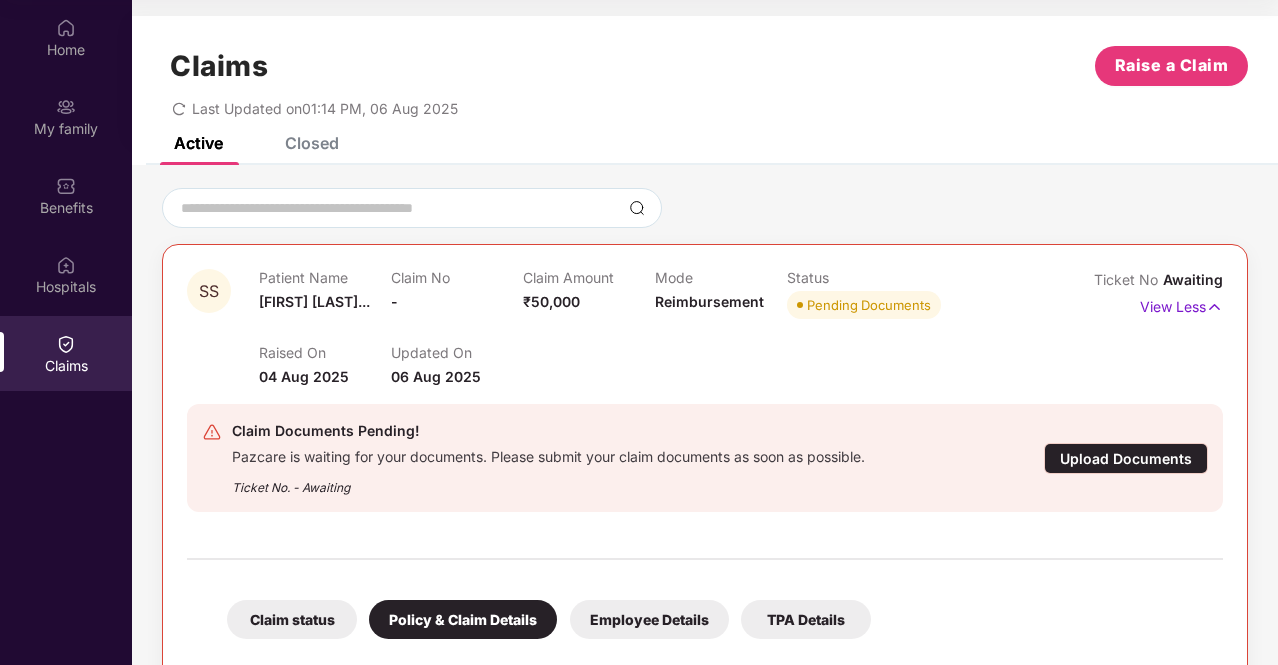 click on "Patient Name Sruthi Sridha..." at bounding box center [325, 296] 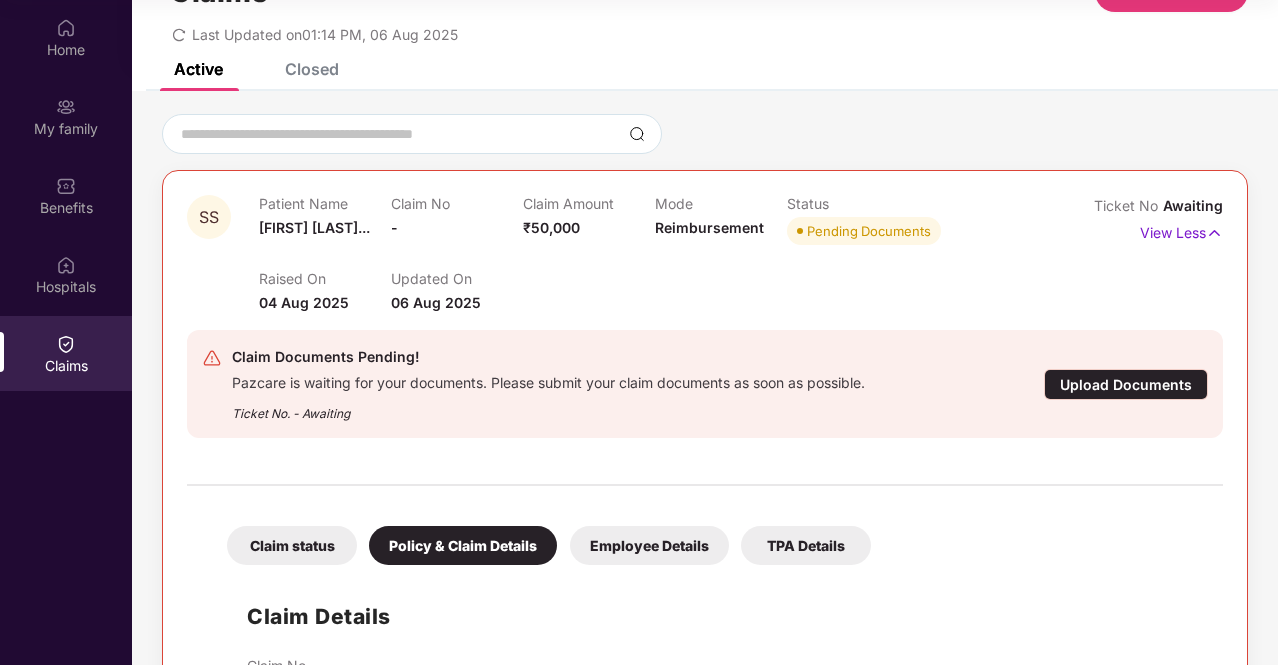 scroll, scrollTop: 200, scrollLeft: 0, axis: vertical 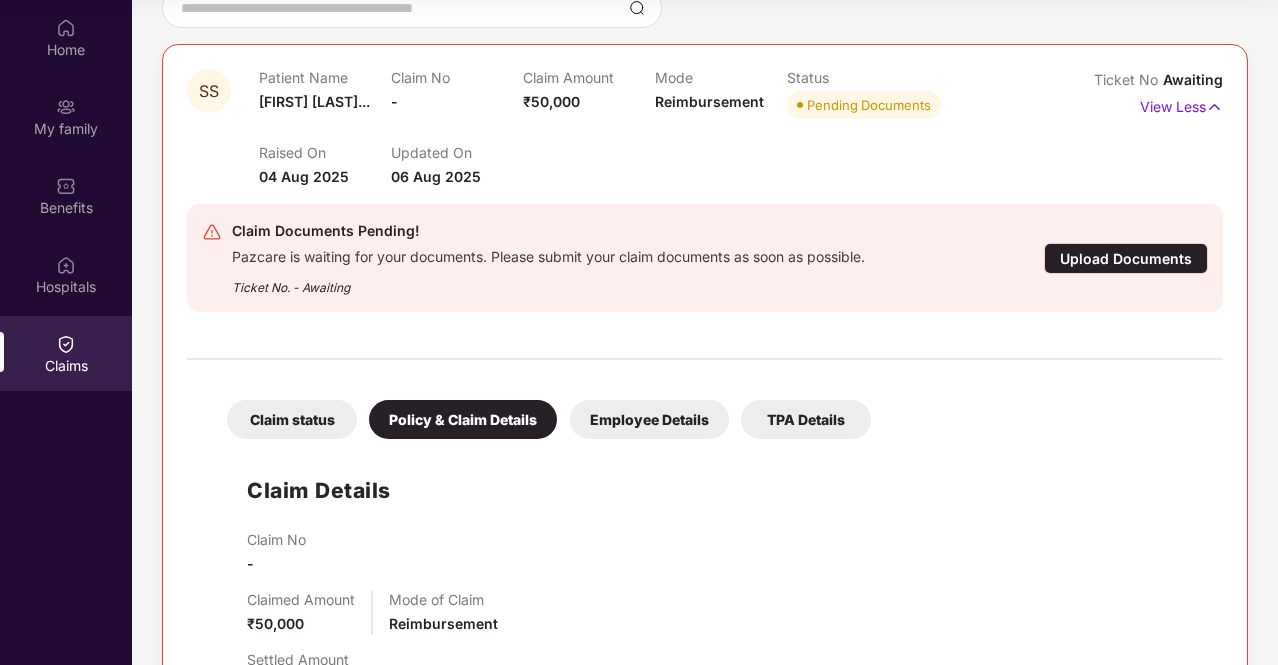 click on "Claim status Policy & Claim Details Employee Details TPA Details" at bounding box center [539, 409] 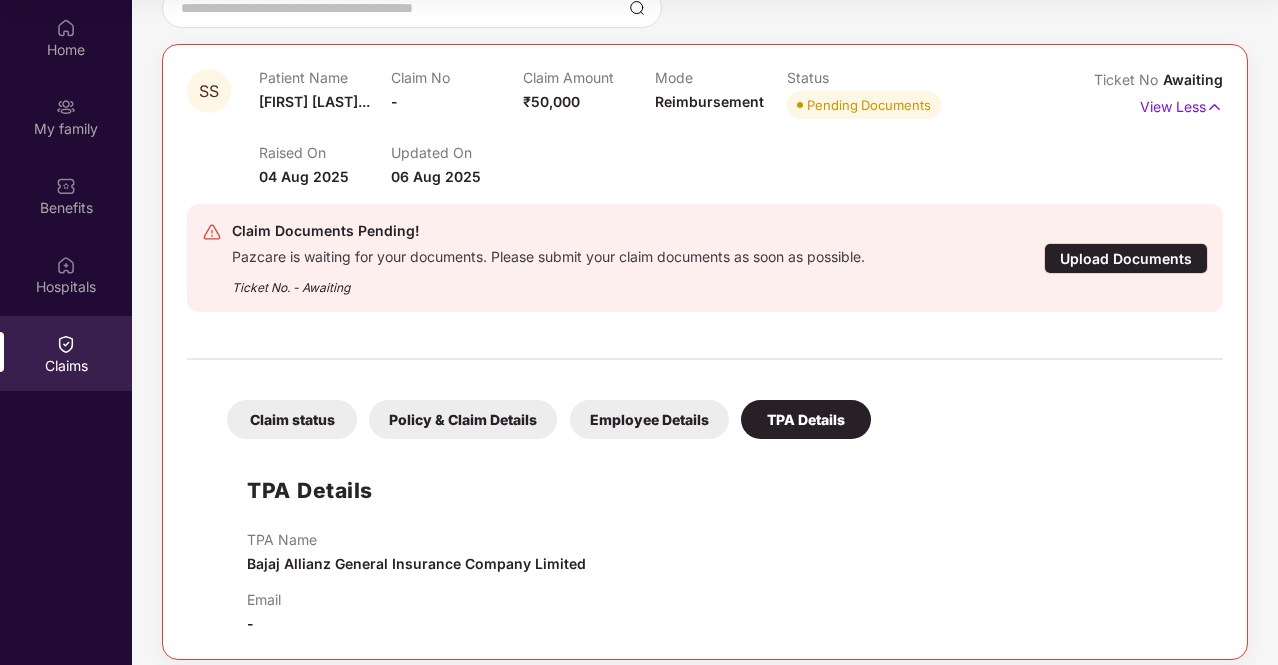 click on "Employee Details" at bounding box center (649, 419) 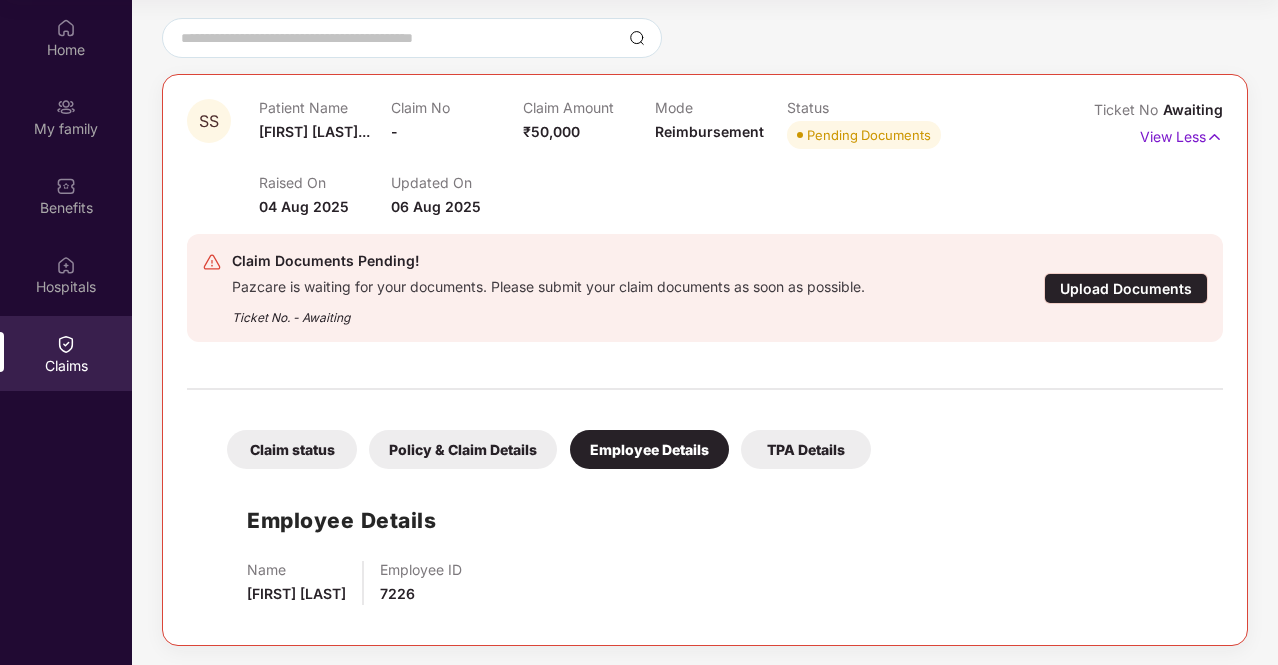 click on "Claim status" at bounding box center [292, 449] 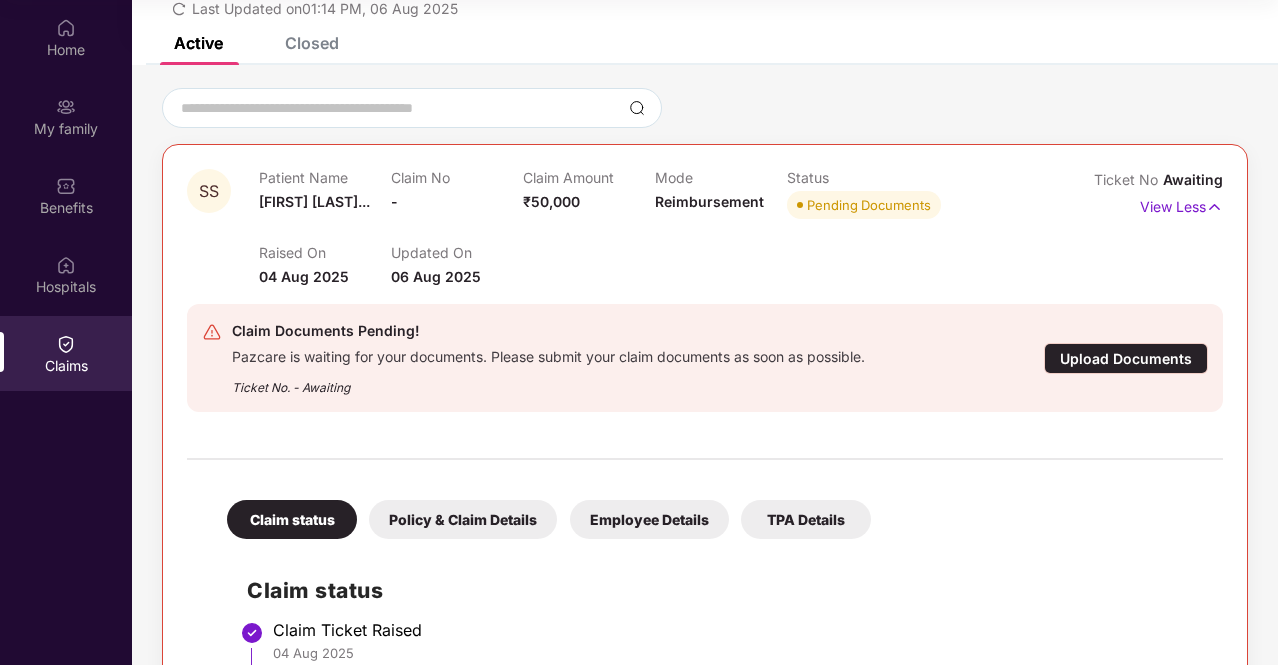 scroll, scrollTop: 0, scrollLeft: 0, axis: both 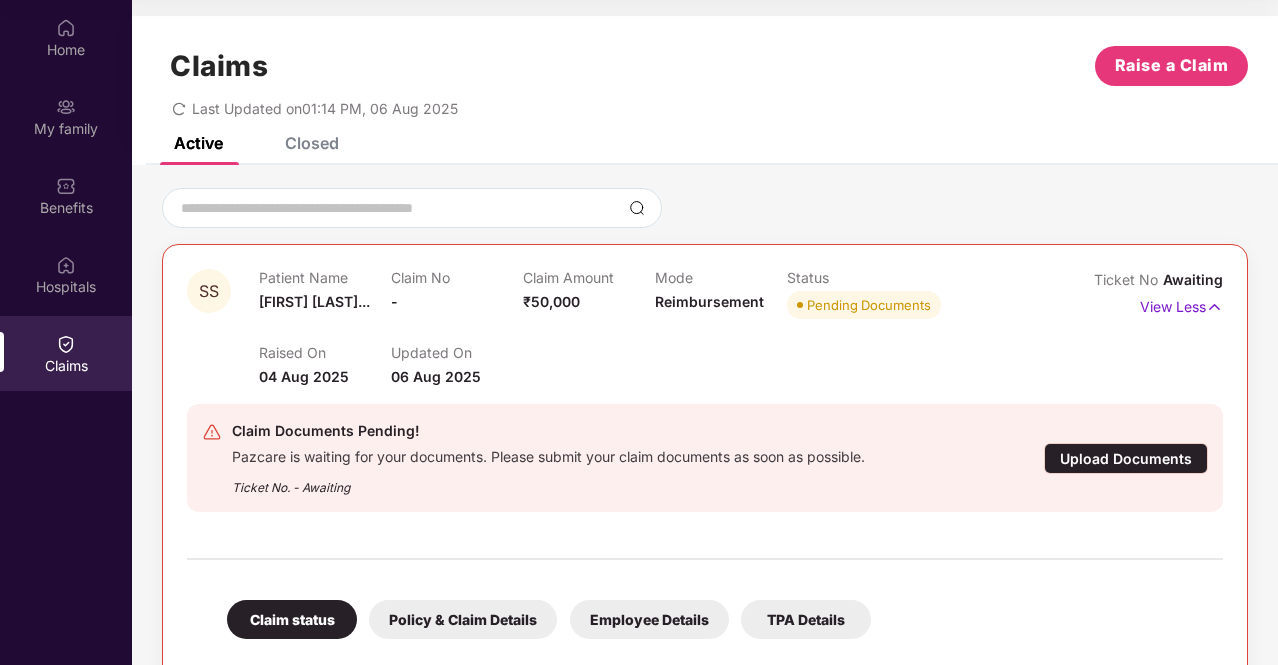 click on "Closed" at bounding box center [312, 143] 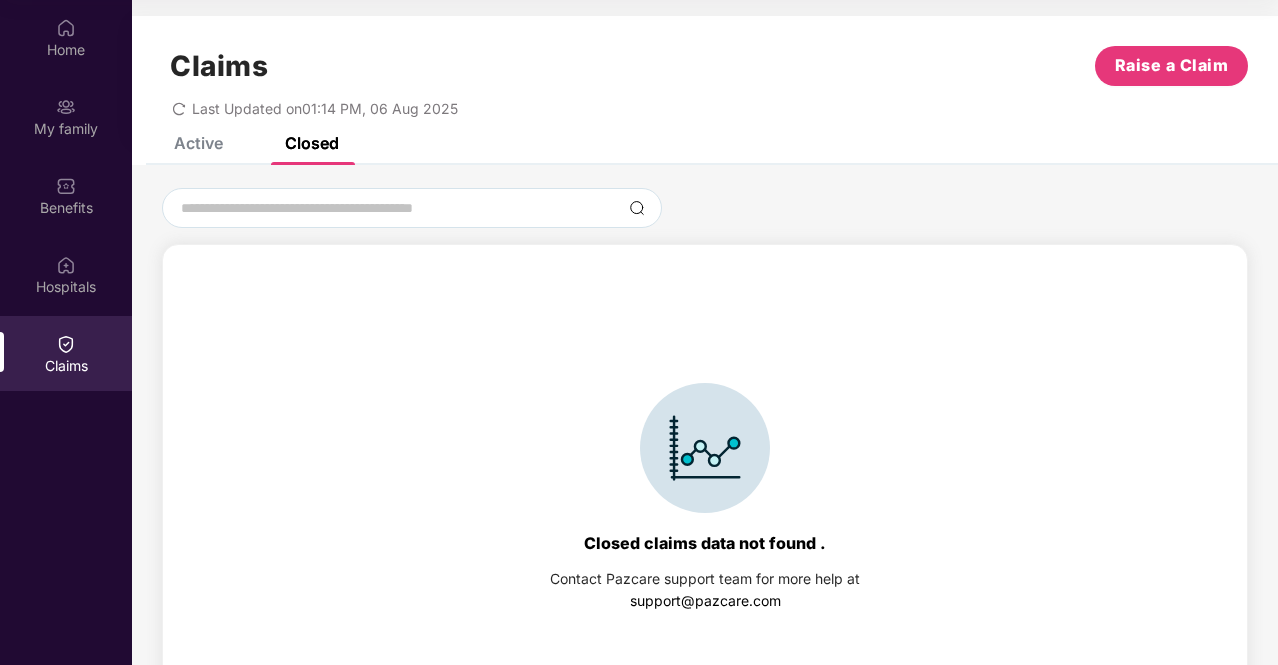 click on "Active Closed" at bounding box center (241, 143) 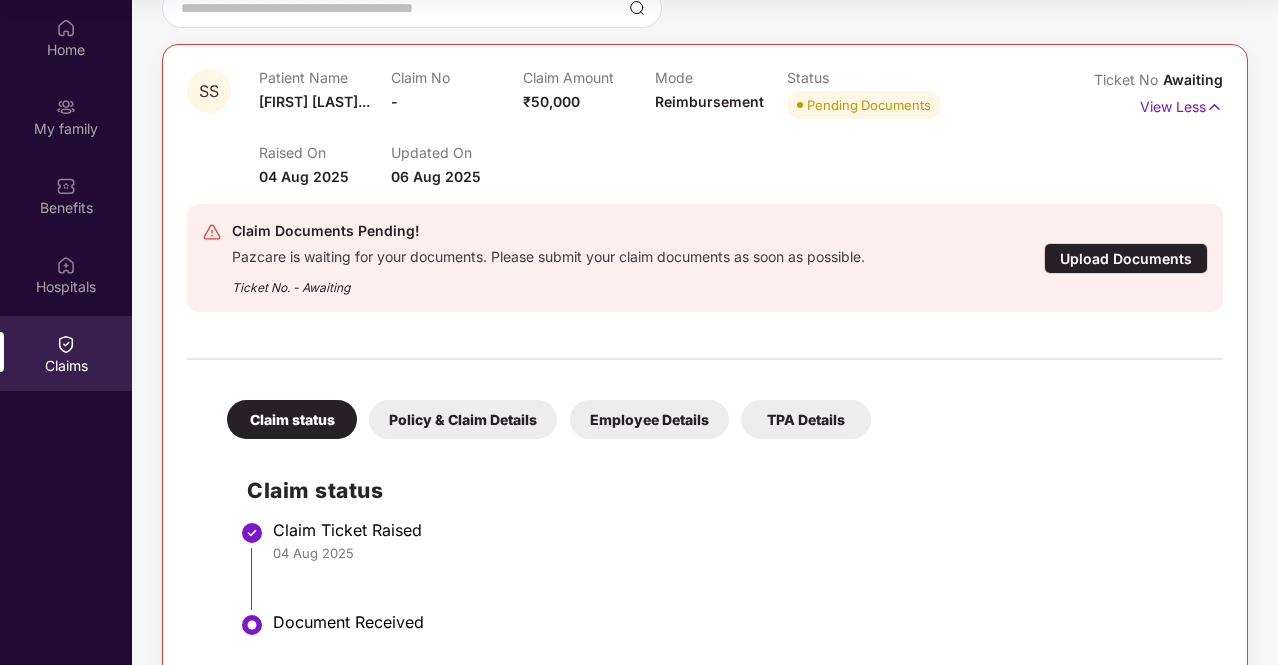 scroll, scrollTop: 246, scrollLeft: 0, axis: vertical 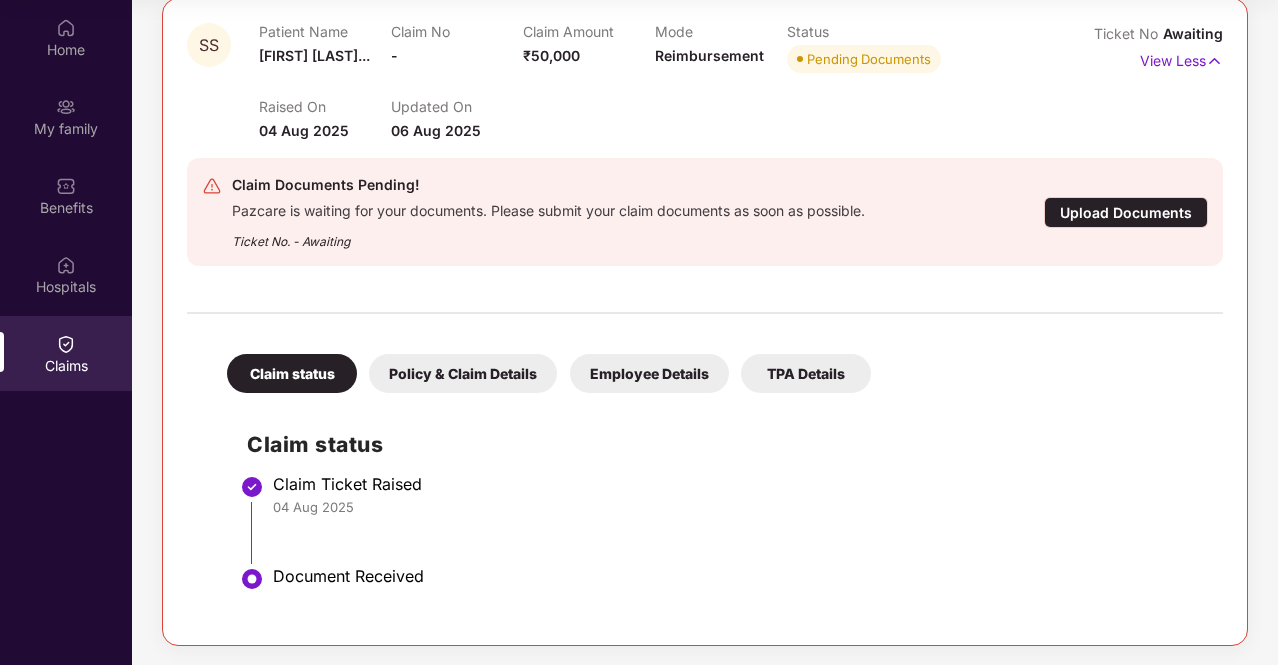 click on "Policy & Claim Details" at bounding box center (463, 373) 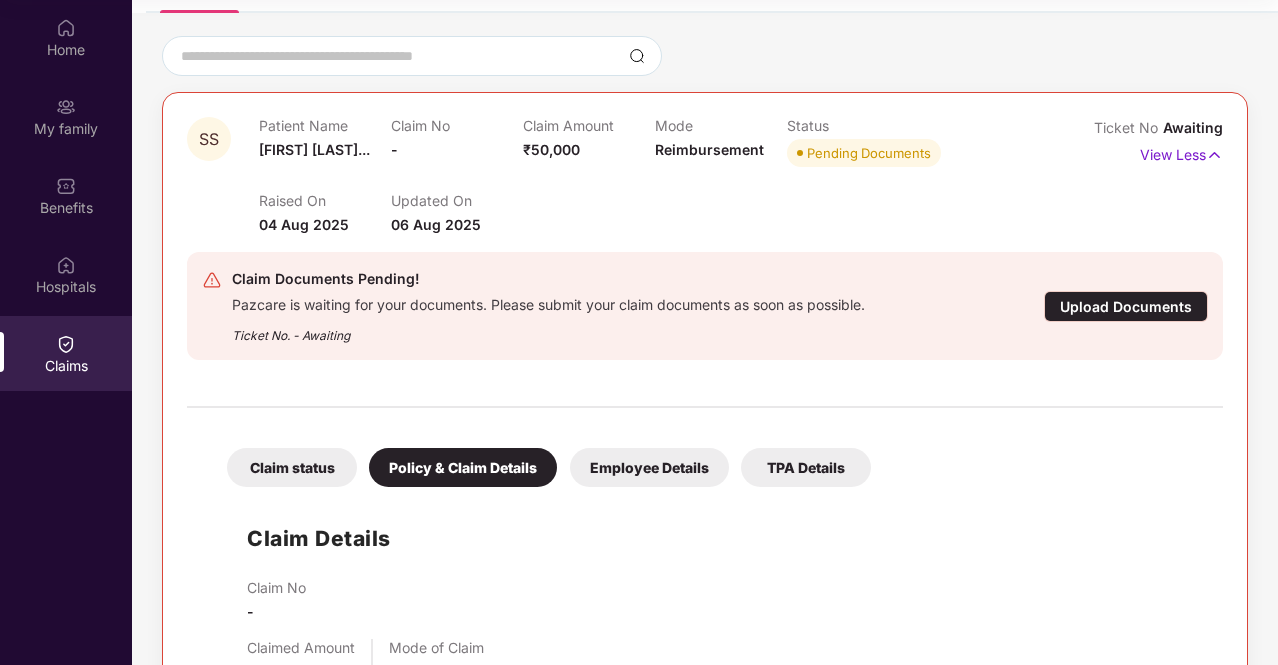scroll, scrollTop: 4, scrollLeft: 0, axis: vertical 